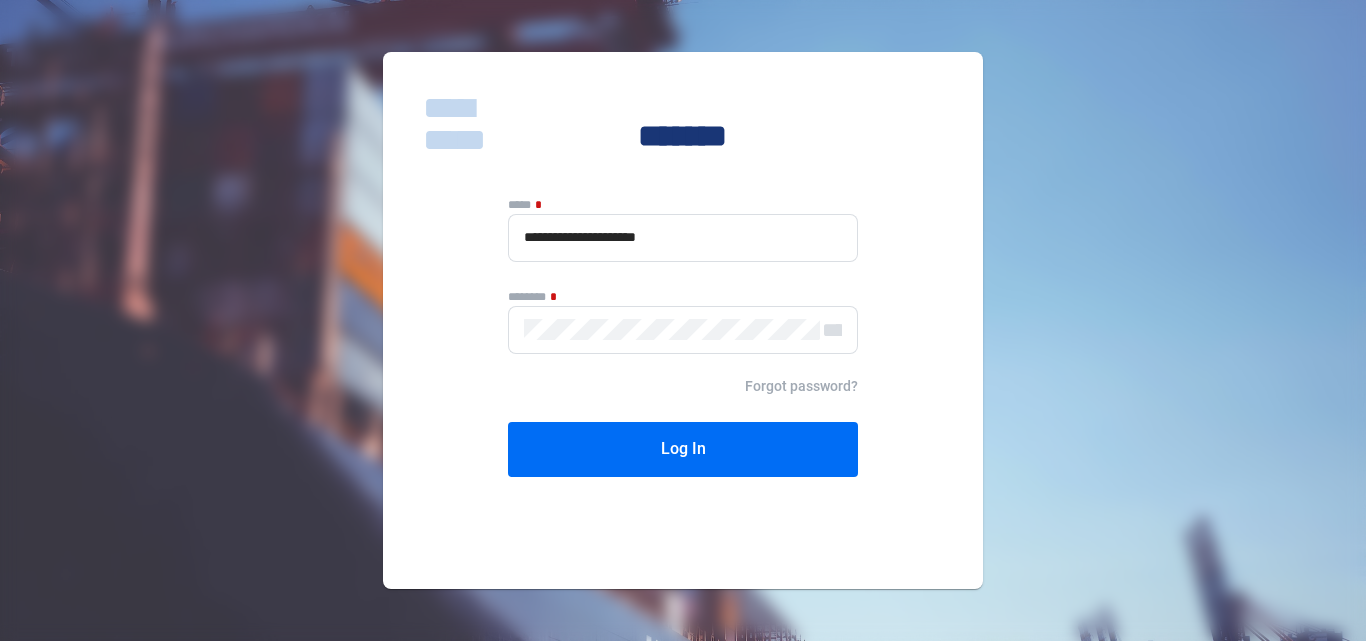 scroll, scrollTop: 0, scrollLeft: 0, axis: both 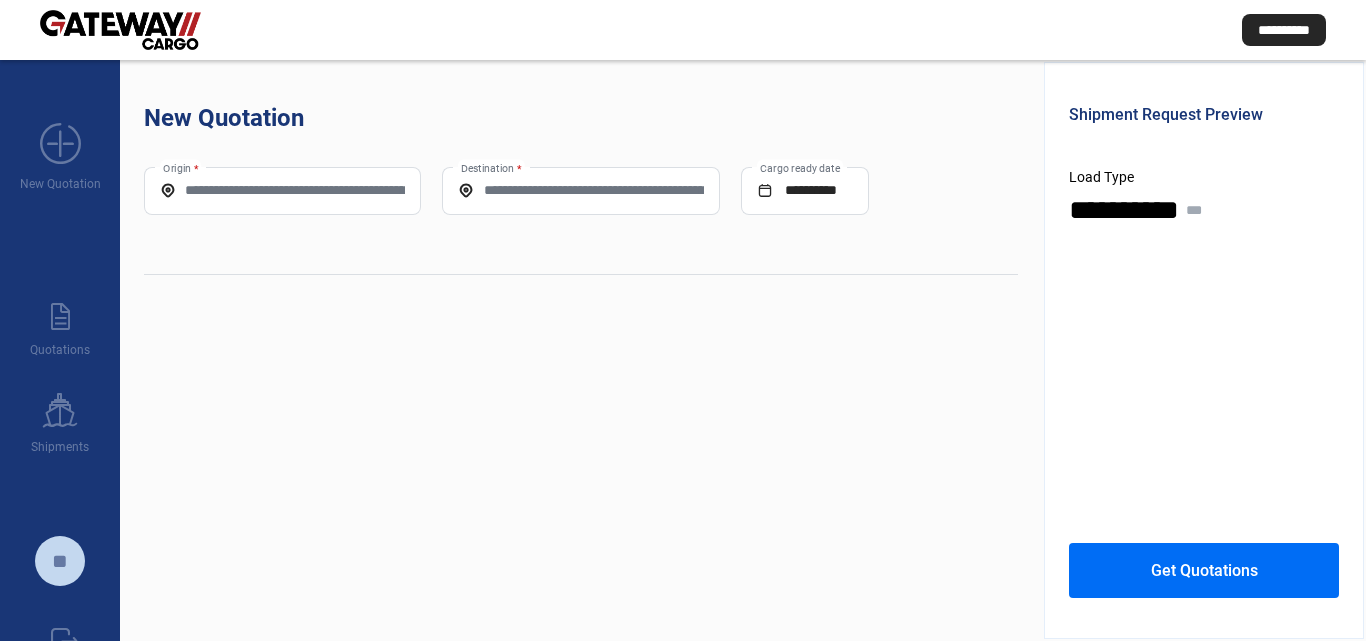 click on "Origin *" 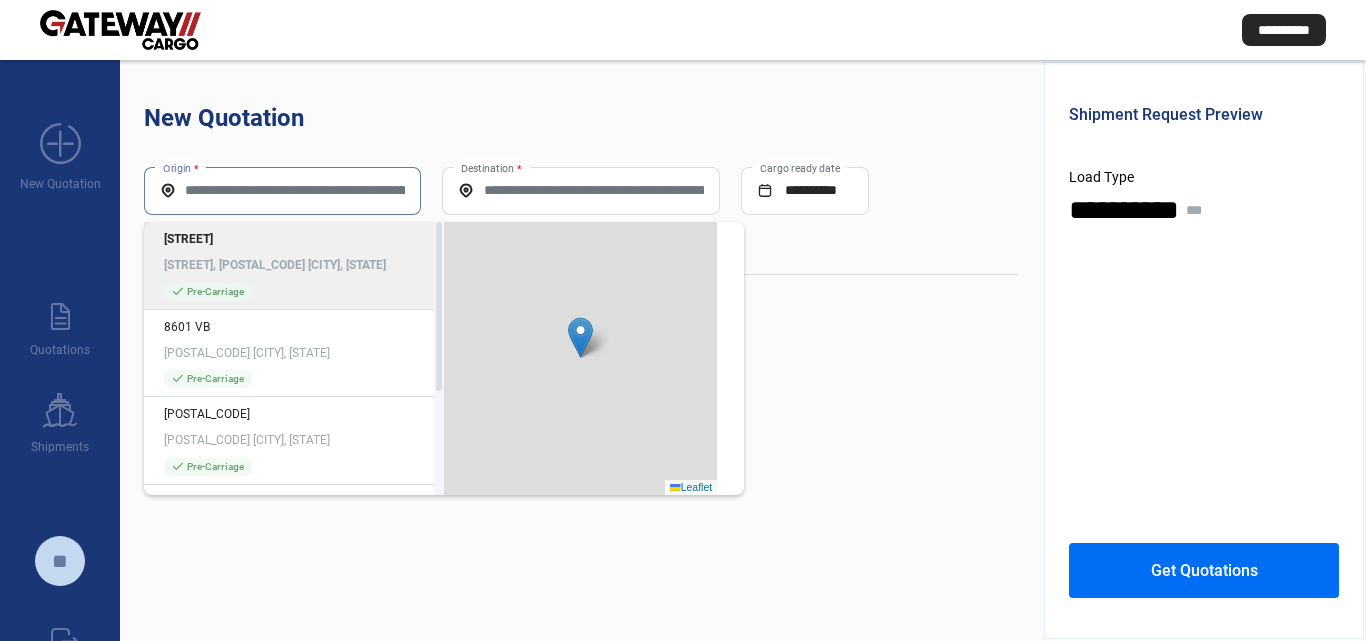 click on "Origin *" at bounding box center (282, 190) 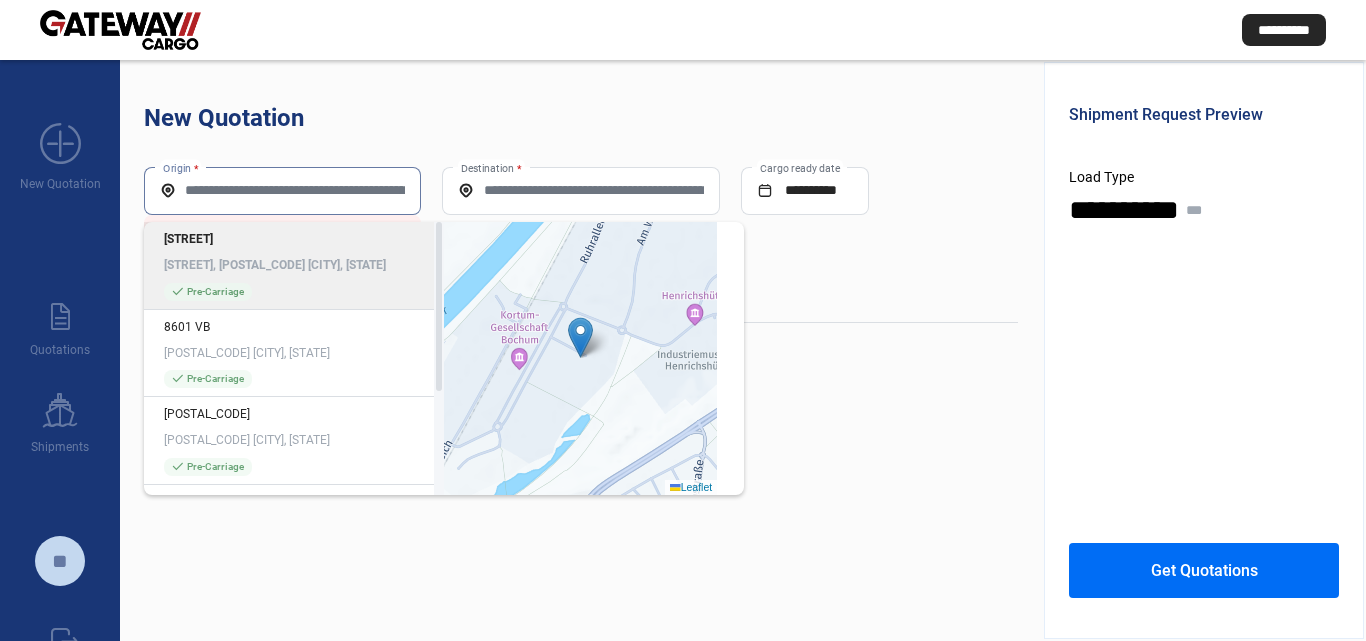 paste on "**********" 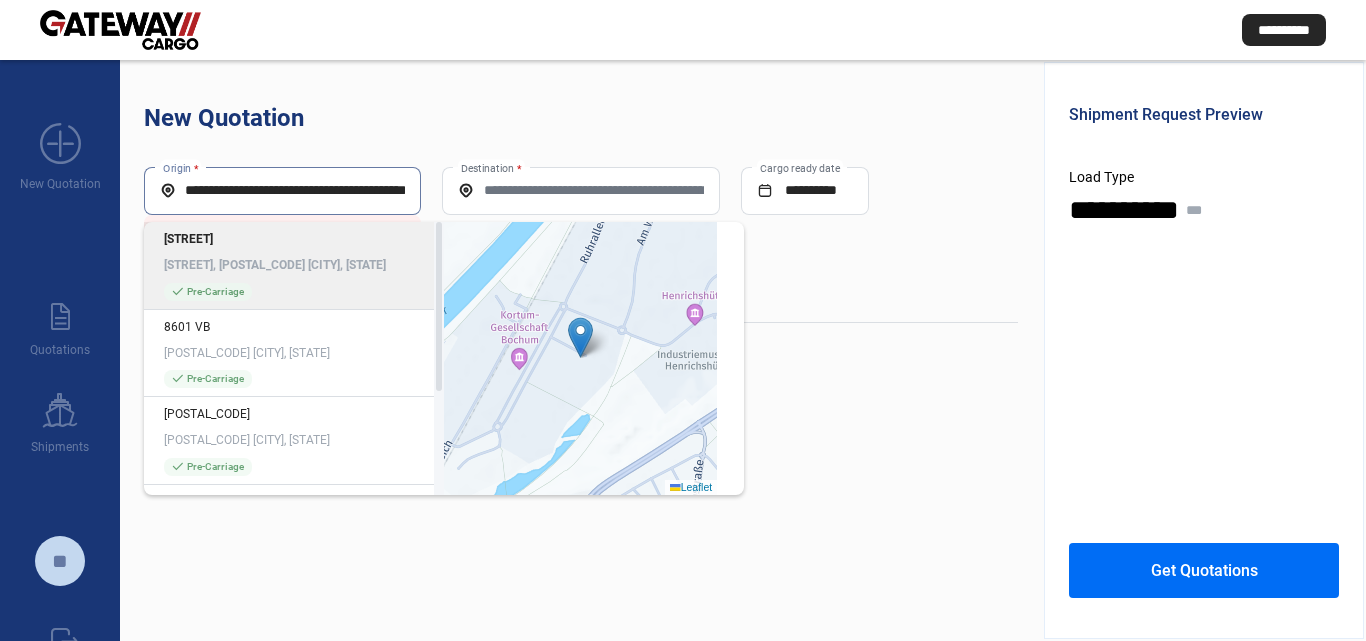 scroll, scrollTop: 0, scrollLeft: 83, axis: horizontal 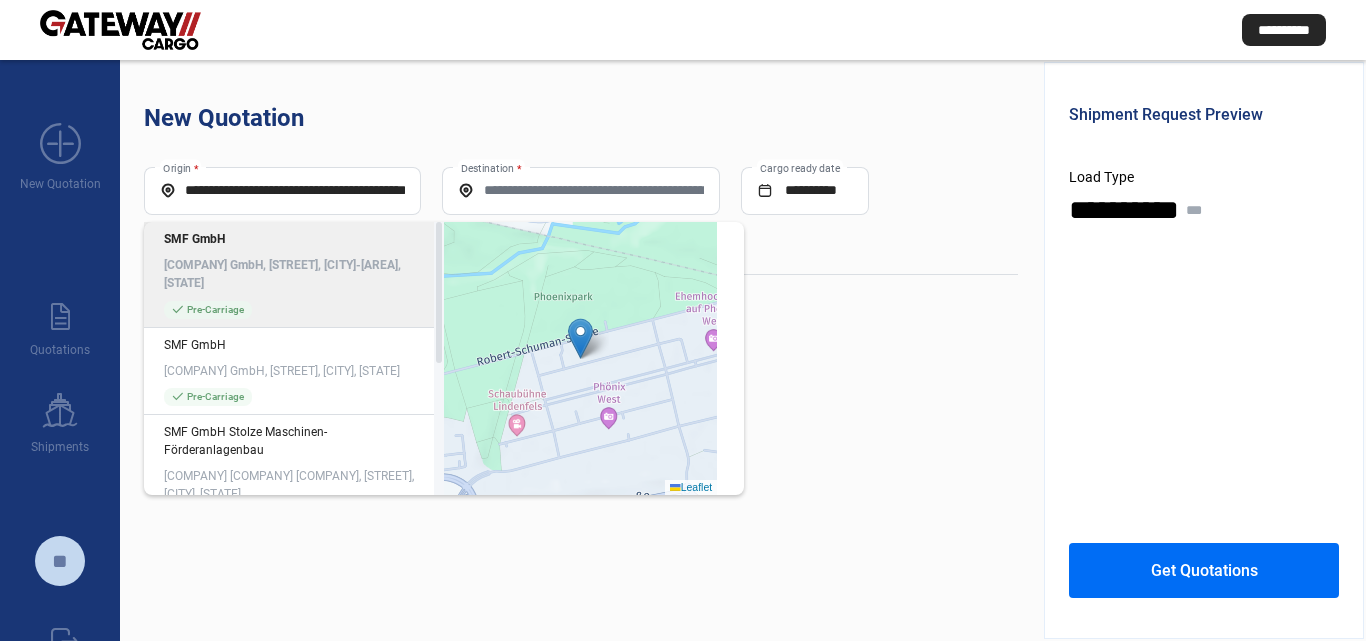 click on "**********" 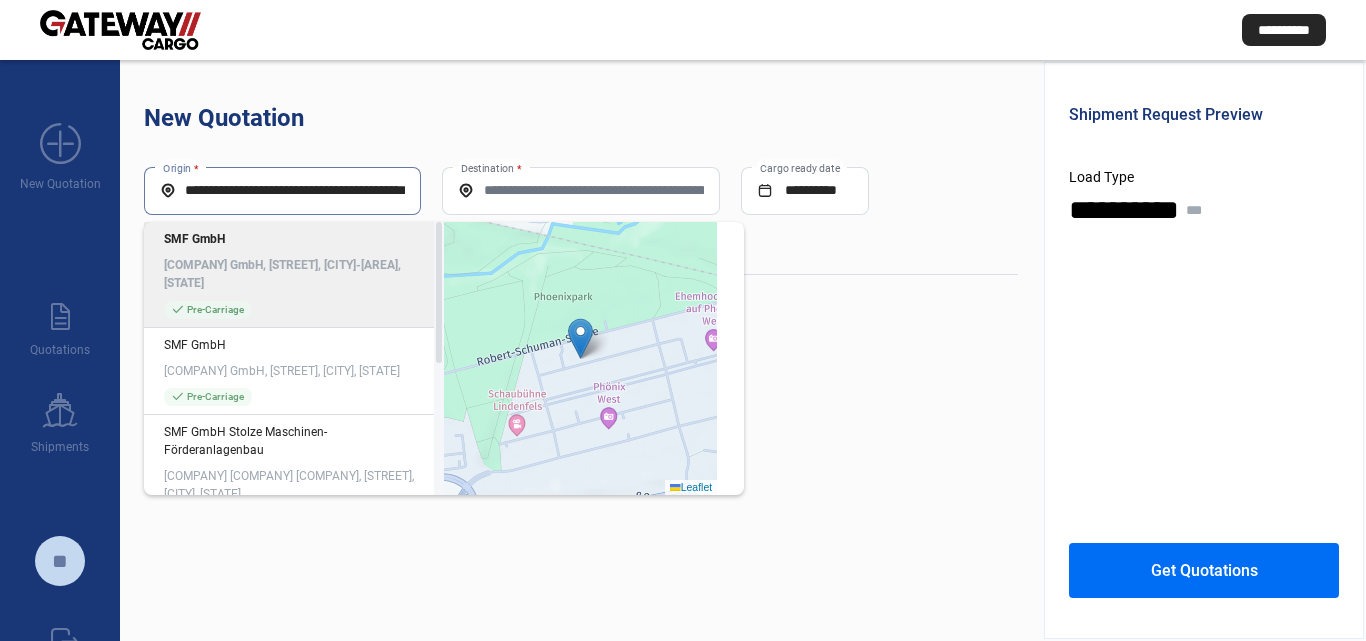 scroll, scrollTop: 0, scrollLeft: 83, axis: horizontal 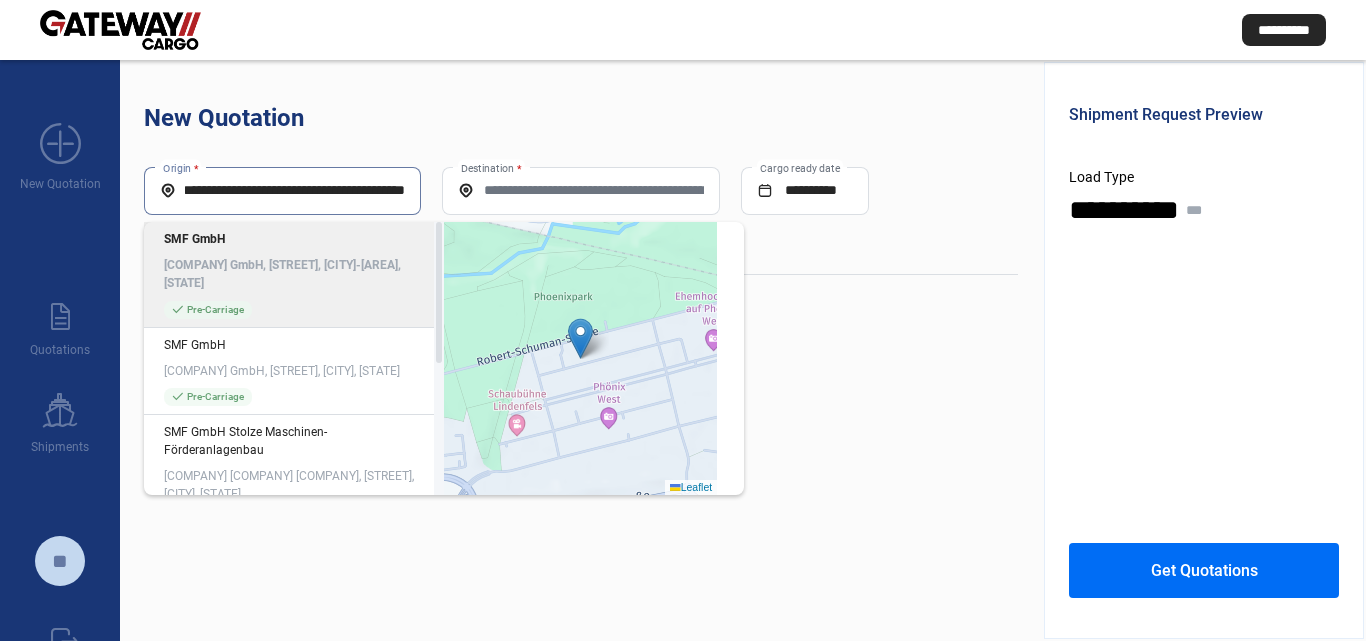 click on "**********" at bounding box center (282, 190) 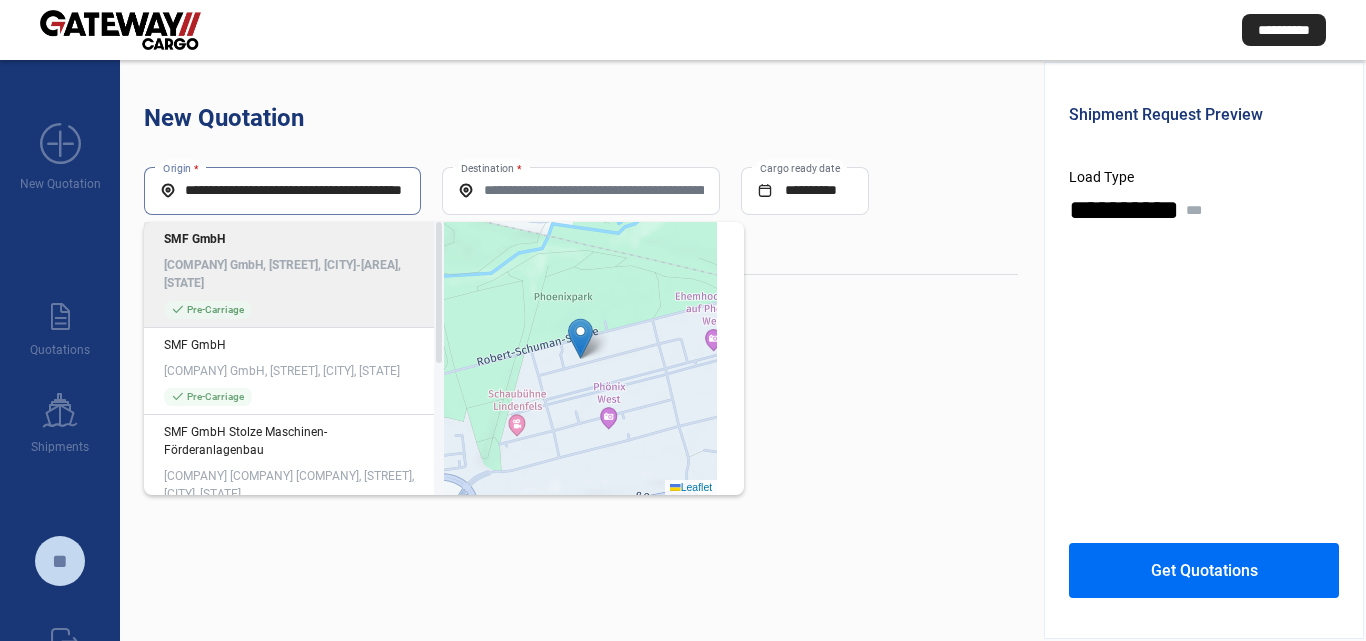 scroll, scrollTop: 0, scrollLeft: 75, axis: horizontal 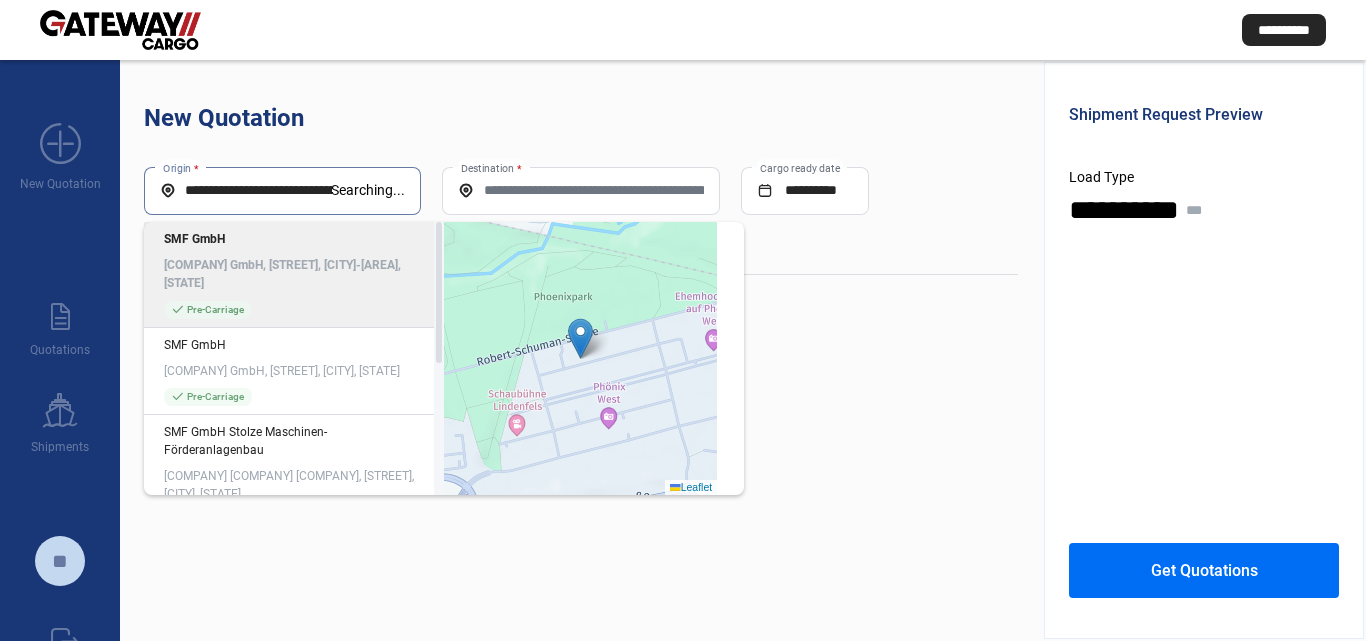 click on "**********" 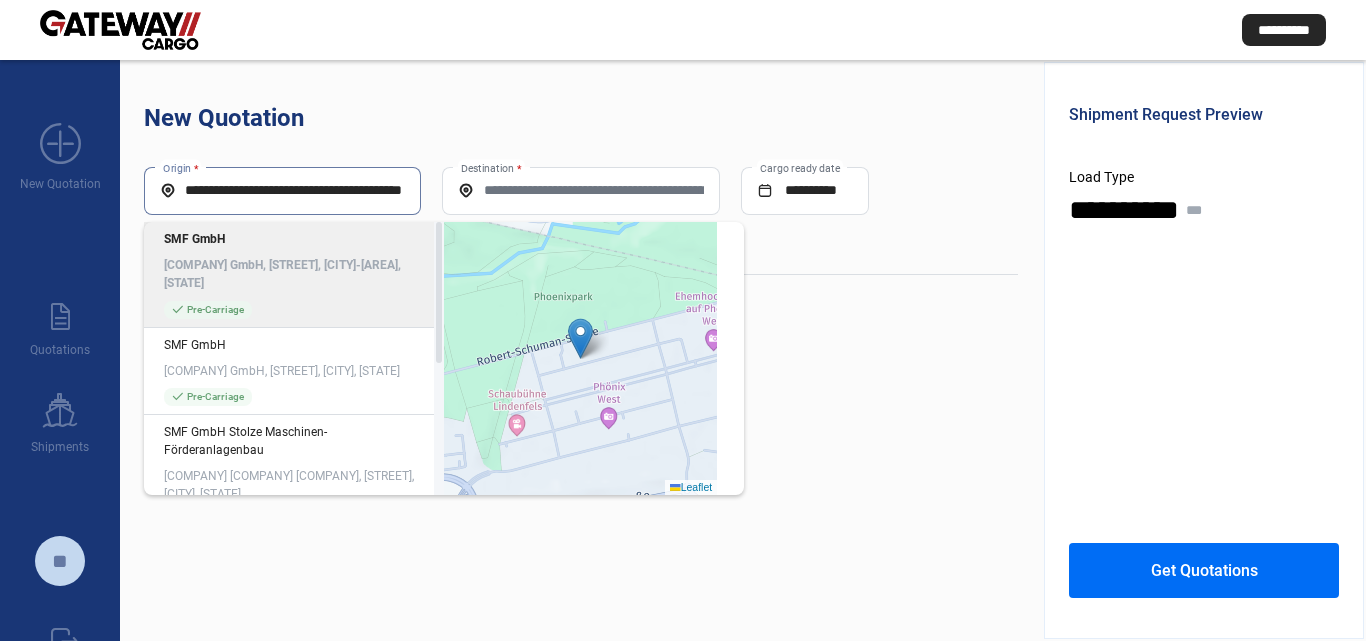 drag, startPoint x: 195, startPoint y: 187, endPoint x: 804, endPoint y: 230, distance: 610.5162 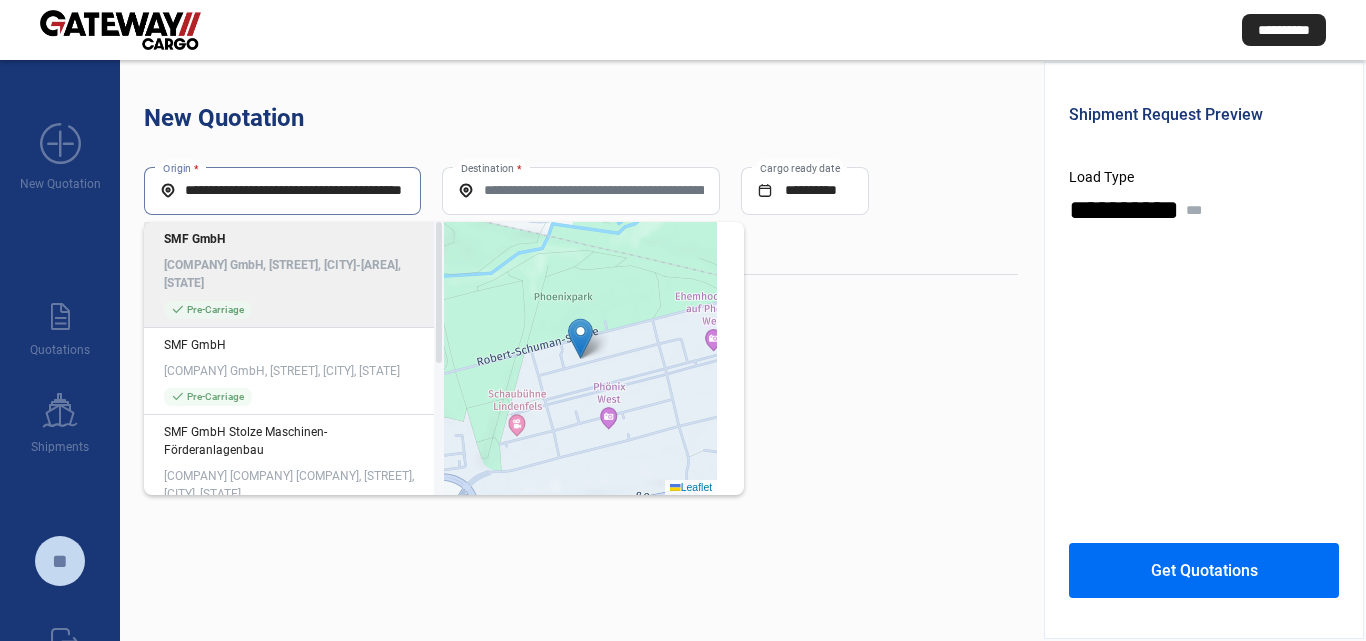 click on "[COMPANY] [COMPANY] [COMPANY] [COMPANY] [COMPANY] [COMPANY] [COMPANY] [COMPANY] [COMPANY] [COMPANY] [COMPANY] [COMPANY], [STREET], [CITY]-[AREA], [STATE] [COMPANY] [COMPANY] [COMPANY] [COMPANY] [COMPANY] [COMPANY], [STREET], [CITY], [STATE] [COMPANY] [COMPANY] [COMPANY] [COMPANY] [COMPANY] [COMPANY], [STREET], [CITY], [STATE] [COMPANY] [COMPANY] [COMPANY] [COMPANY] [COMPANY] [COMPANY], [STREET], [CITY], [STATE] [COMPANY] [COMPANY] [COMPANY] [COMPANY] [COMPANY] [COMPANY] GmbH & Co. KG [COMPANY] [COMPANY] [COMPANY] [COMPANY] [COMPANY] [COMPANY] GmbH & Co. KG, [STREET], [CITY], [STATE]" 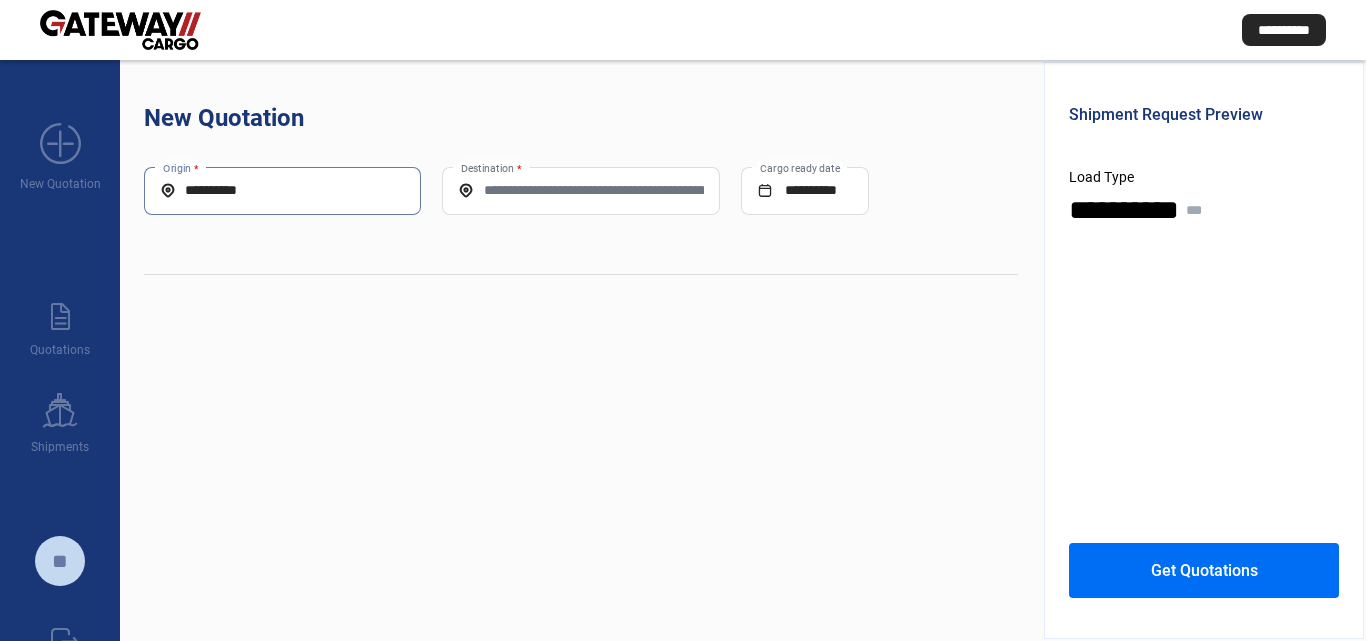 scroll, scrollTop: 0, scrollLeft: 0, axis: both 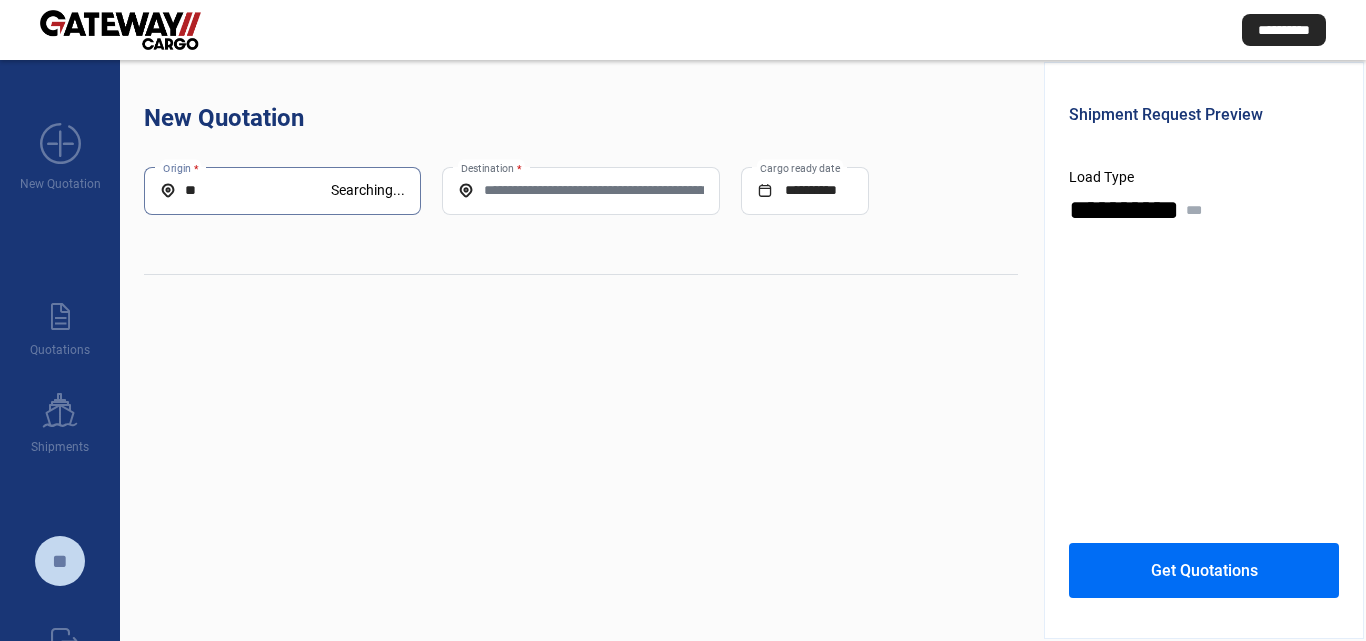 type on "*" 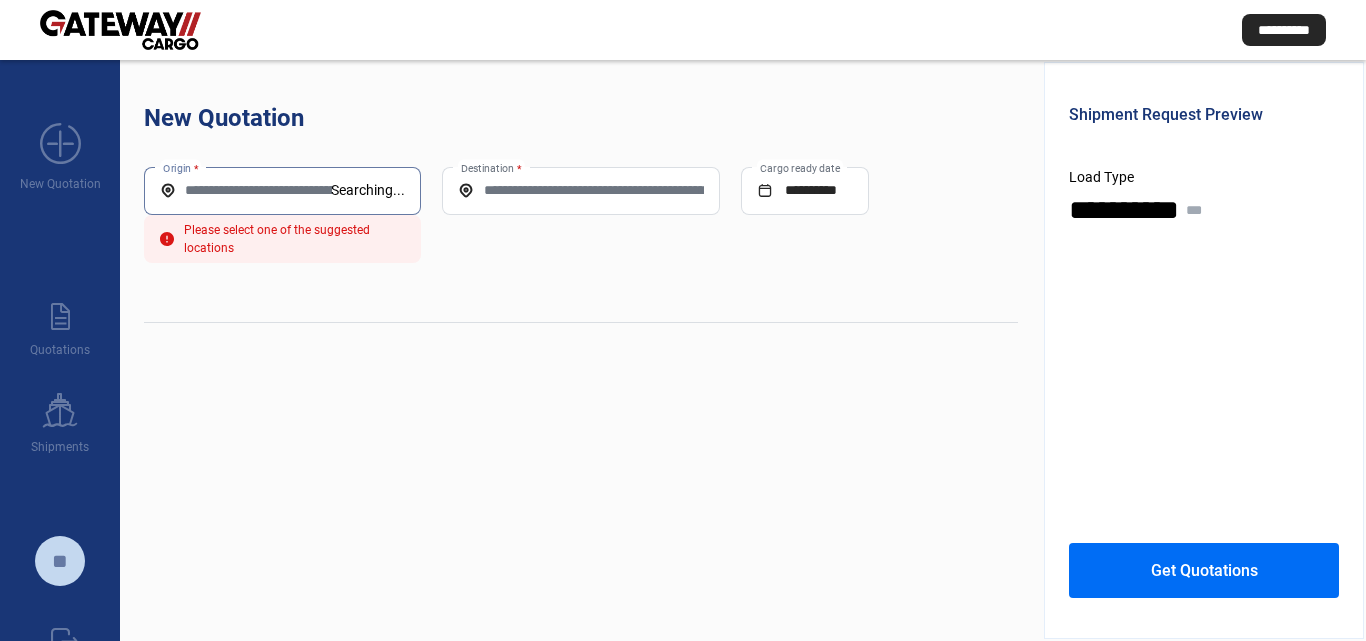 paste on "**********" 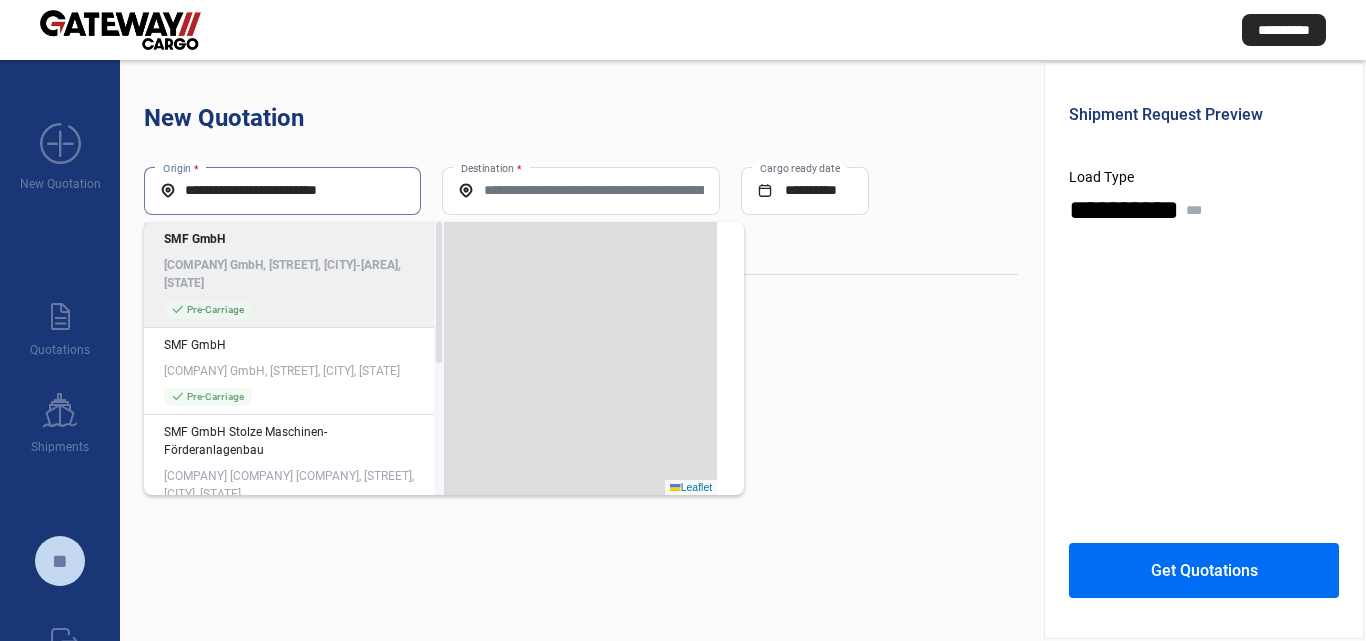 scroll, scrollTop: 0, scrollLeft: 0, axis: both 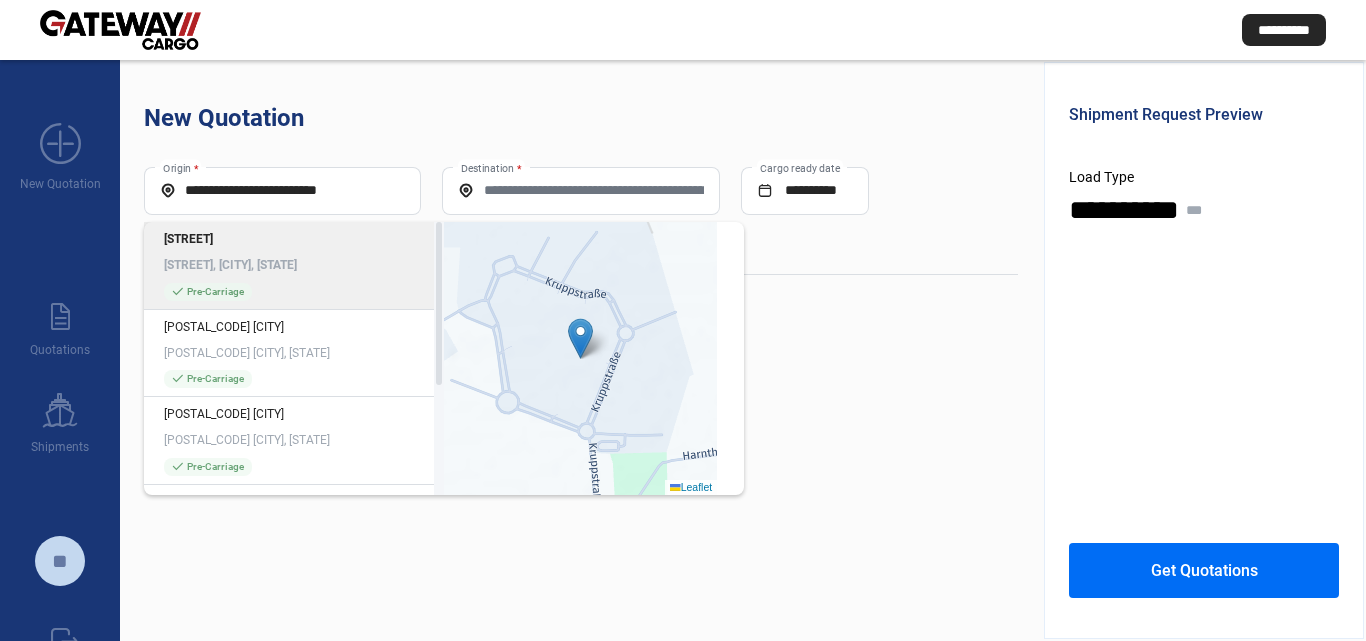 click on "[STREET], [CITY], [STATE]" 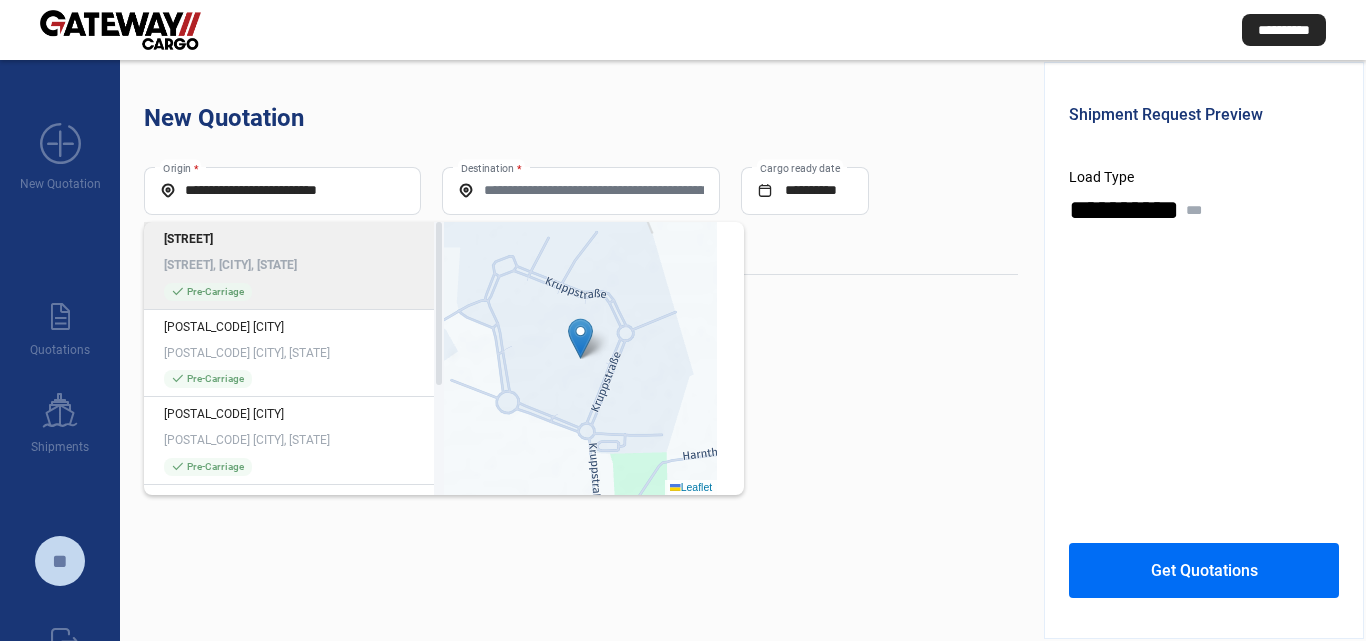 type on "**********" 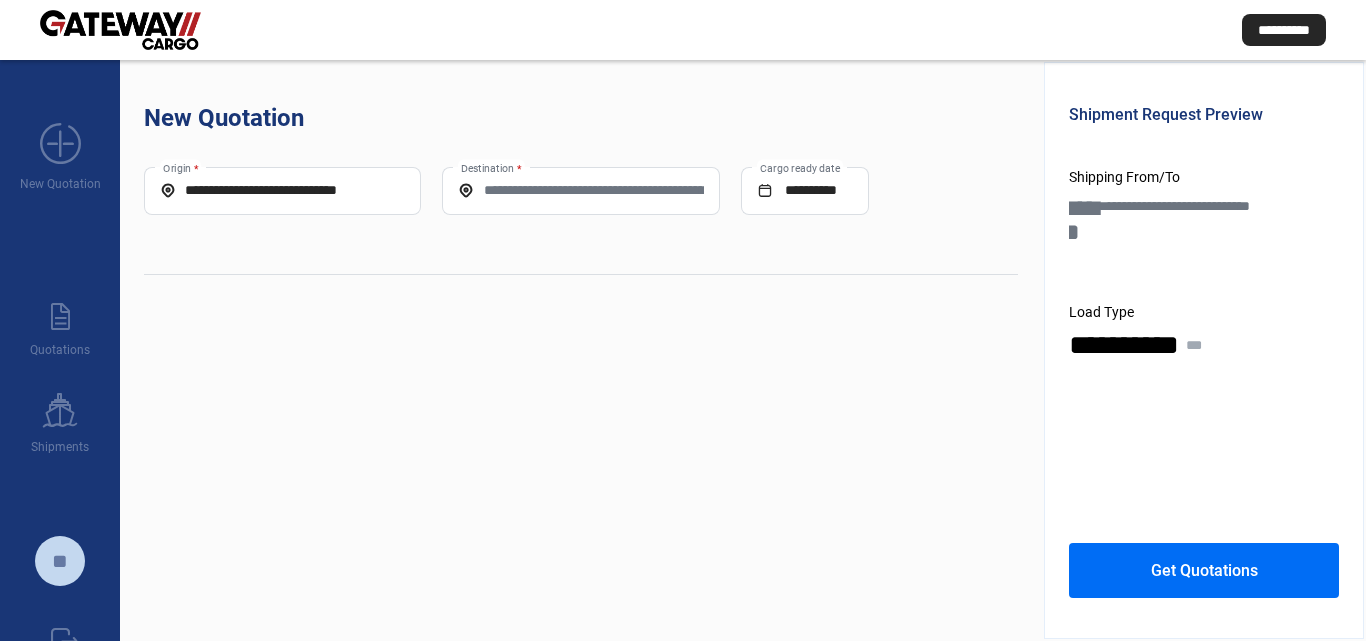 click on "Destination *" 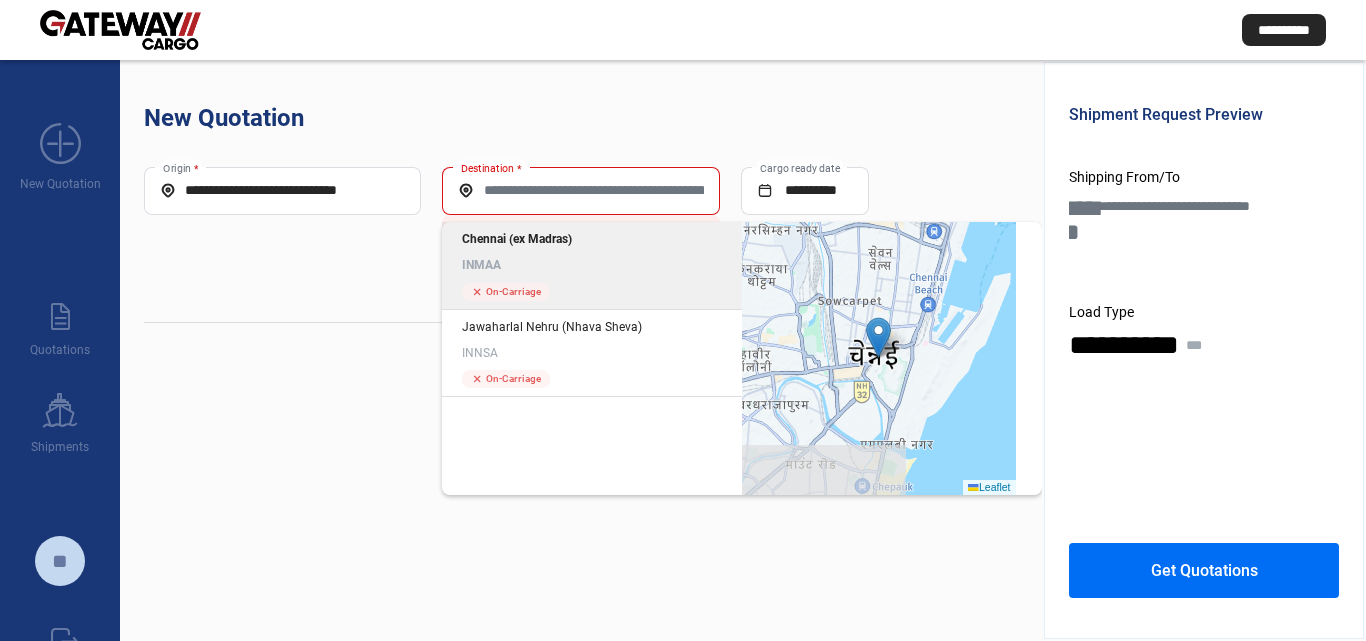 click on "On-Carriage" 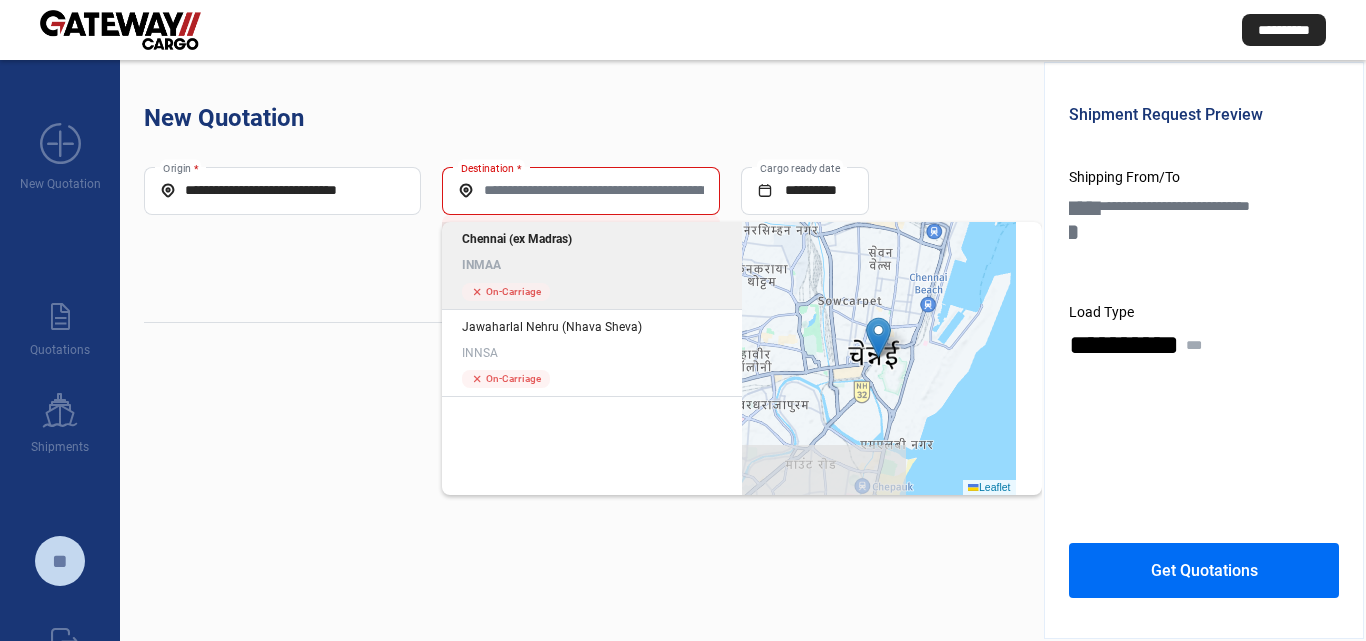 type on "*****" 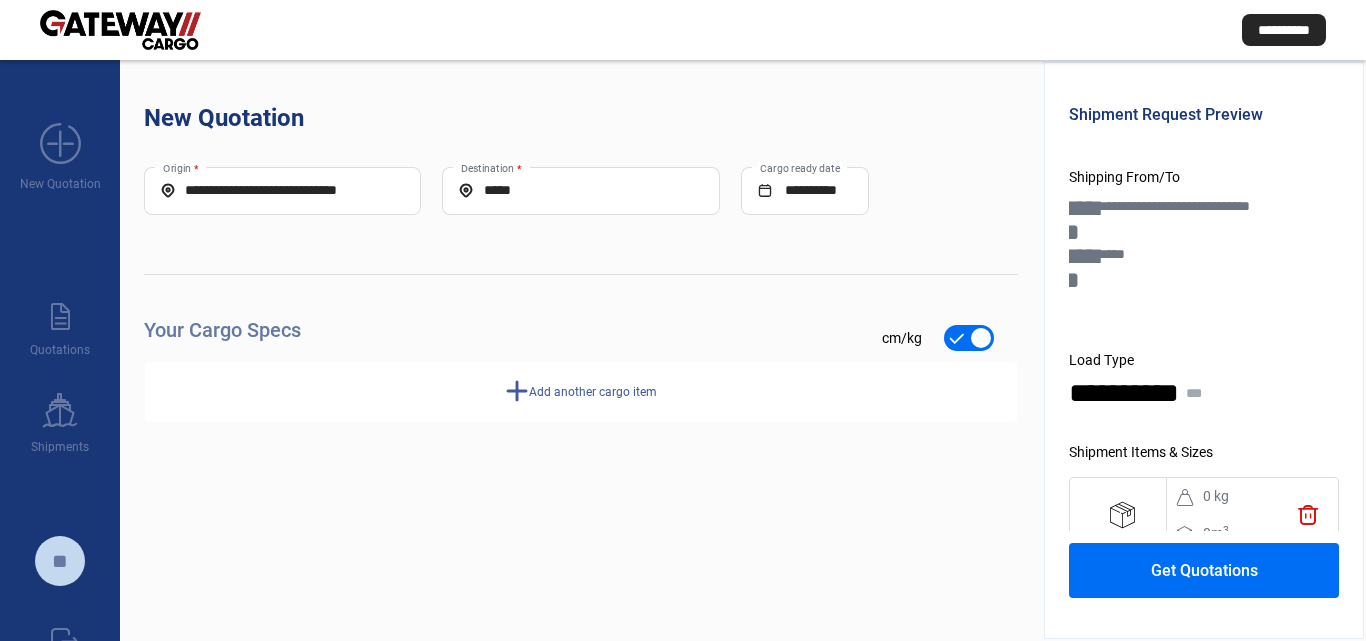 click on "**********" 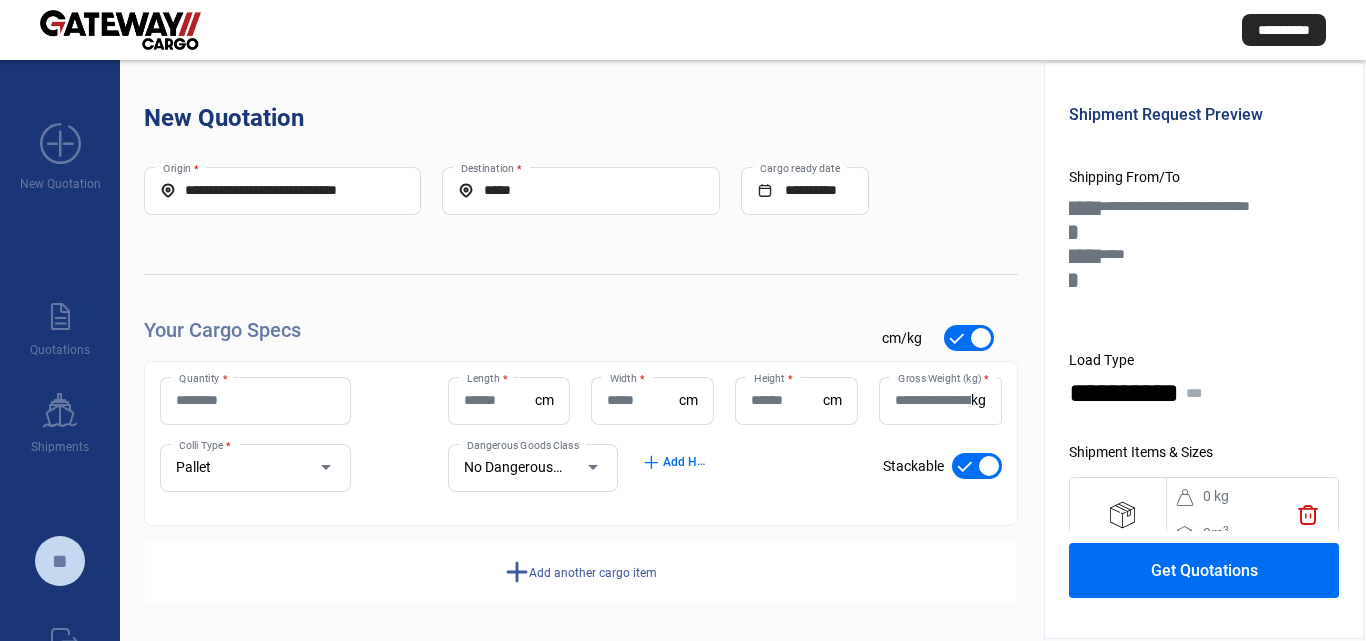 click on "Quantity *" 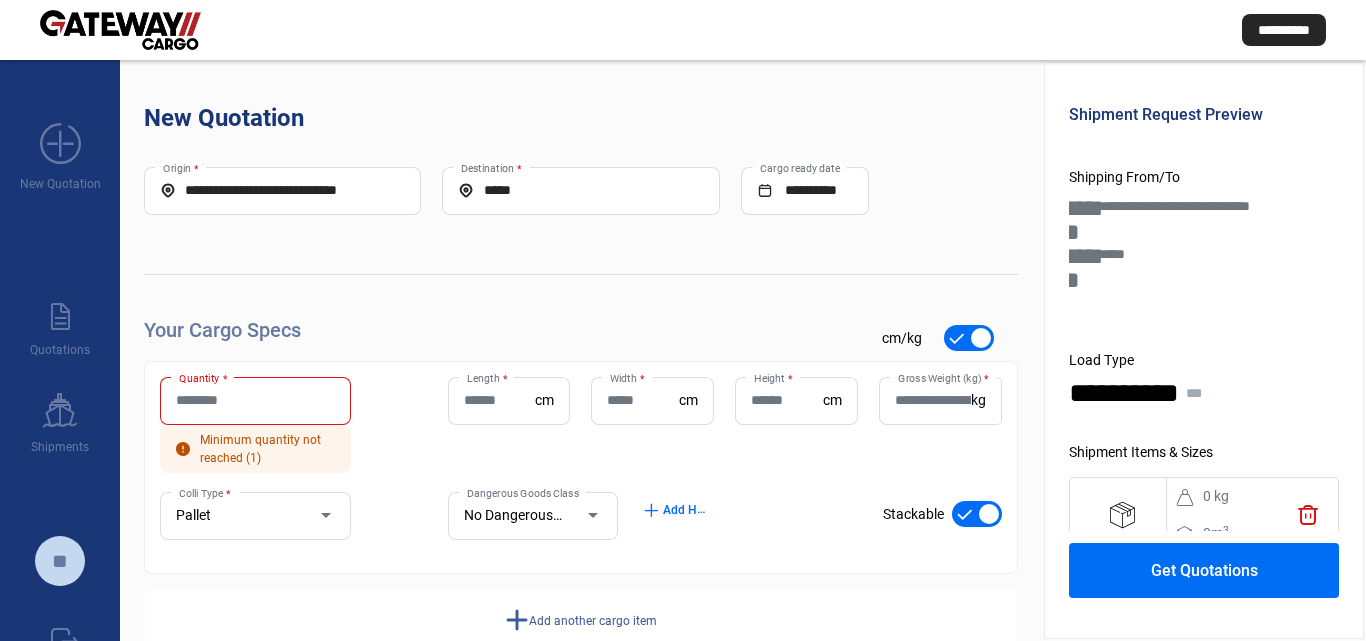 click on "Quantity *" 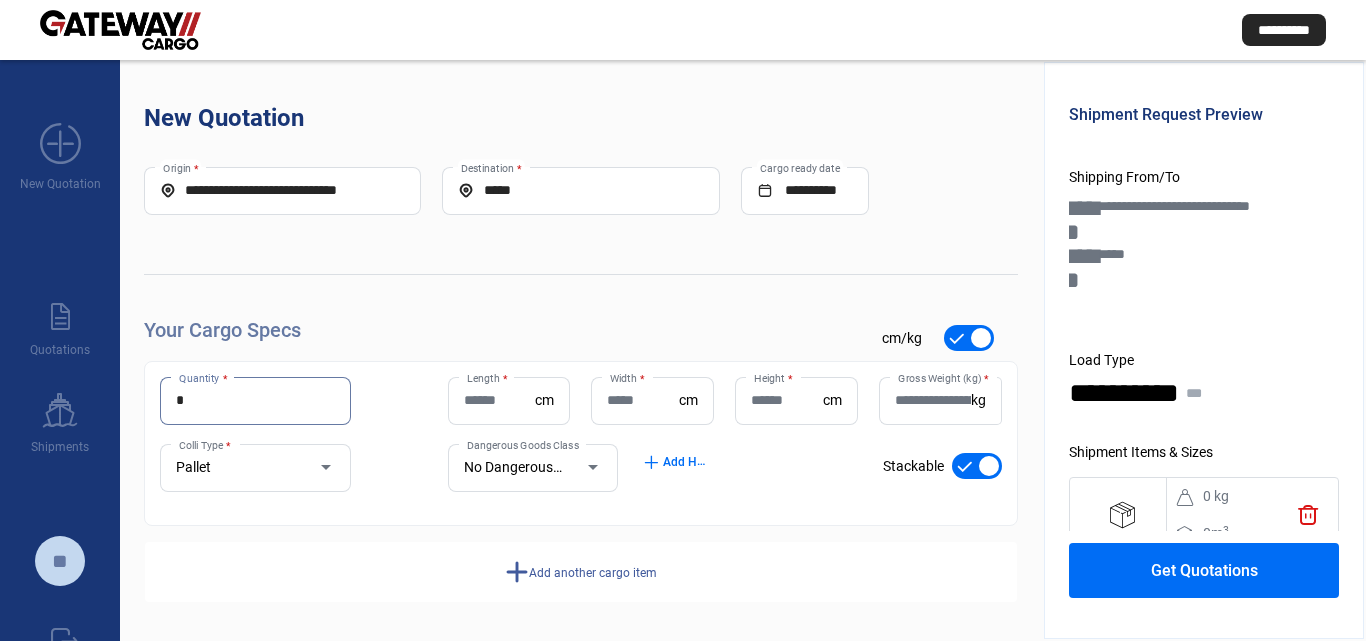 type on "*" 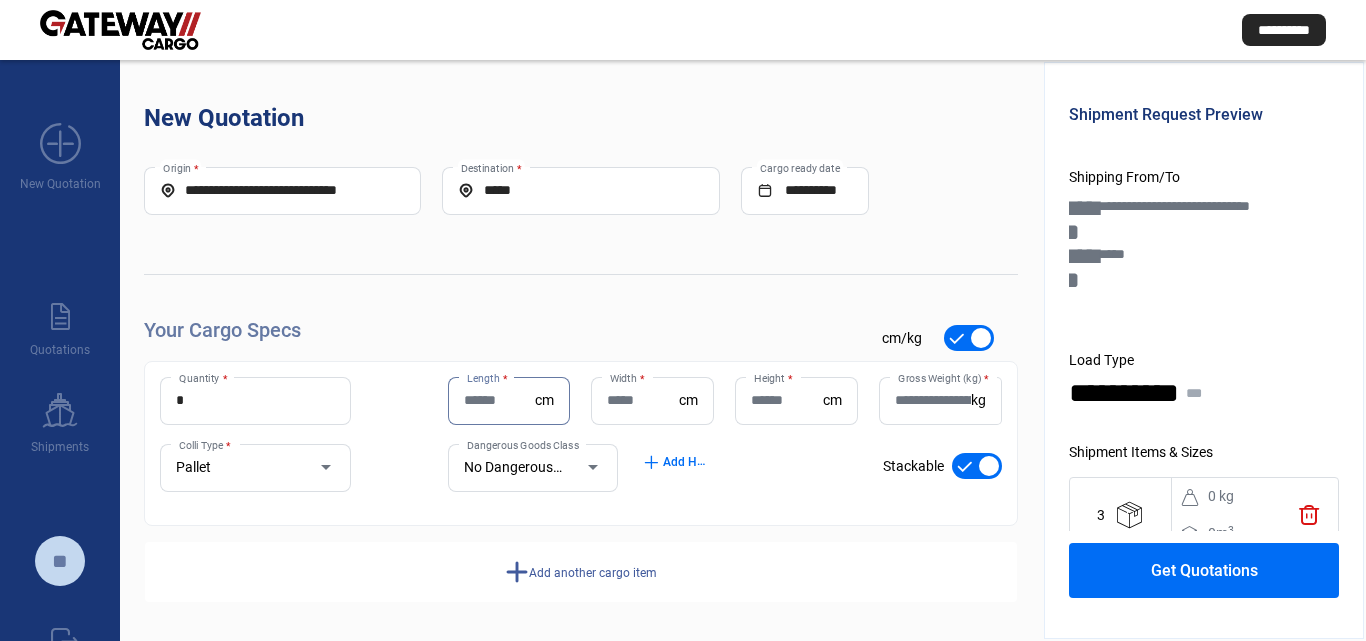 click on "Length  *" at bounding box center (500, 400) 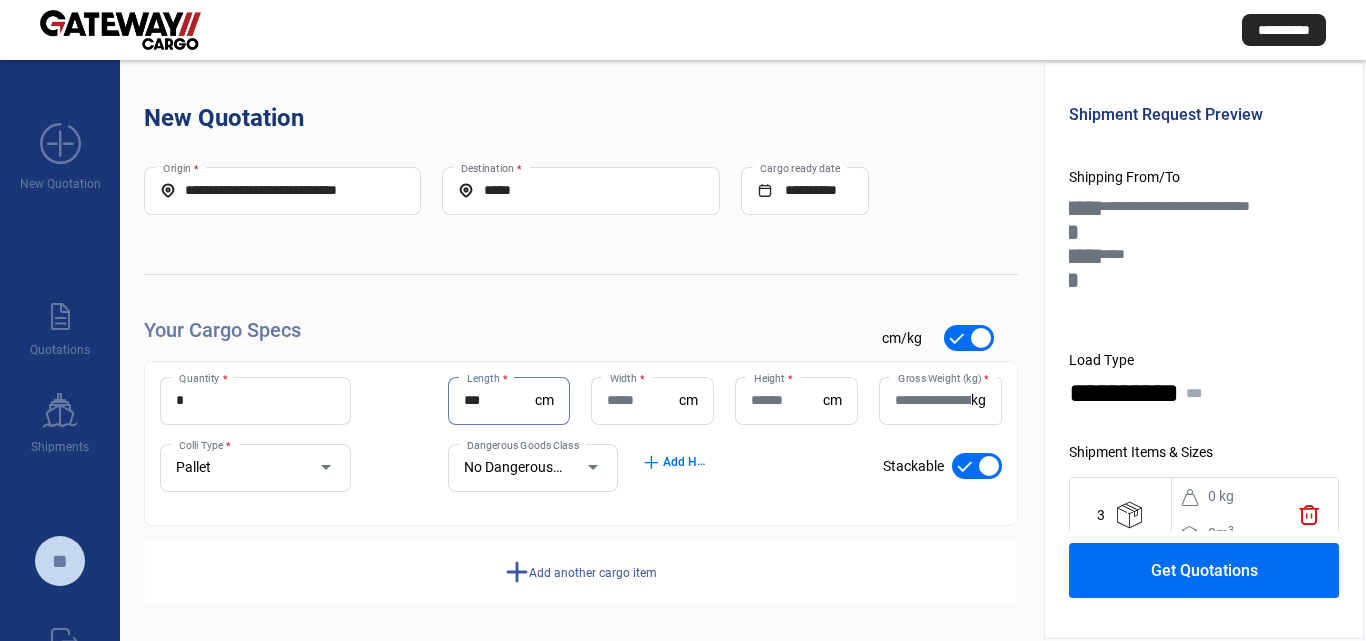 type on "***" 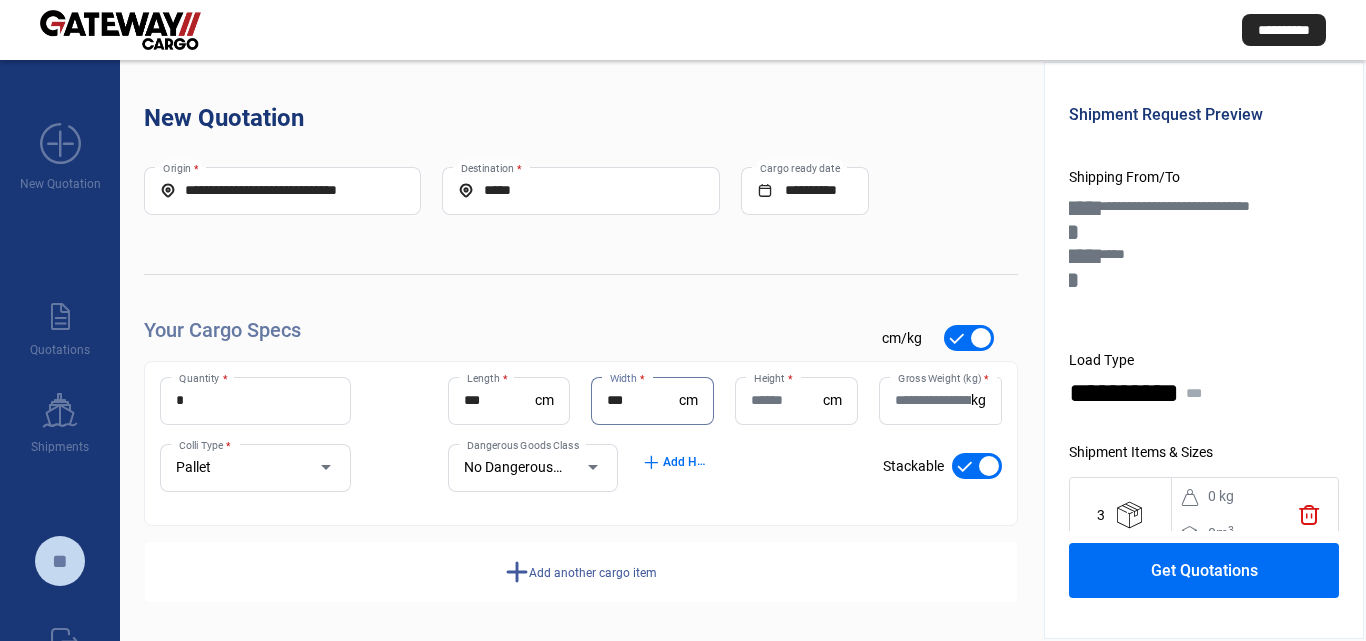 type on "***" 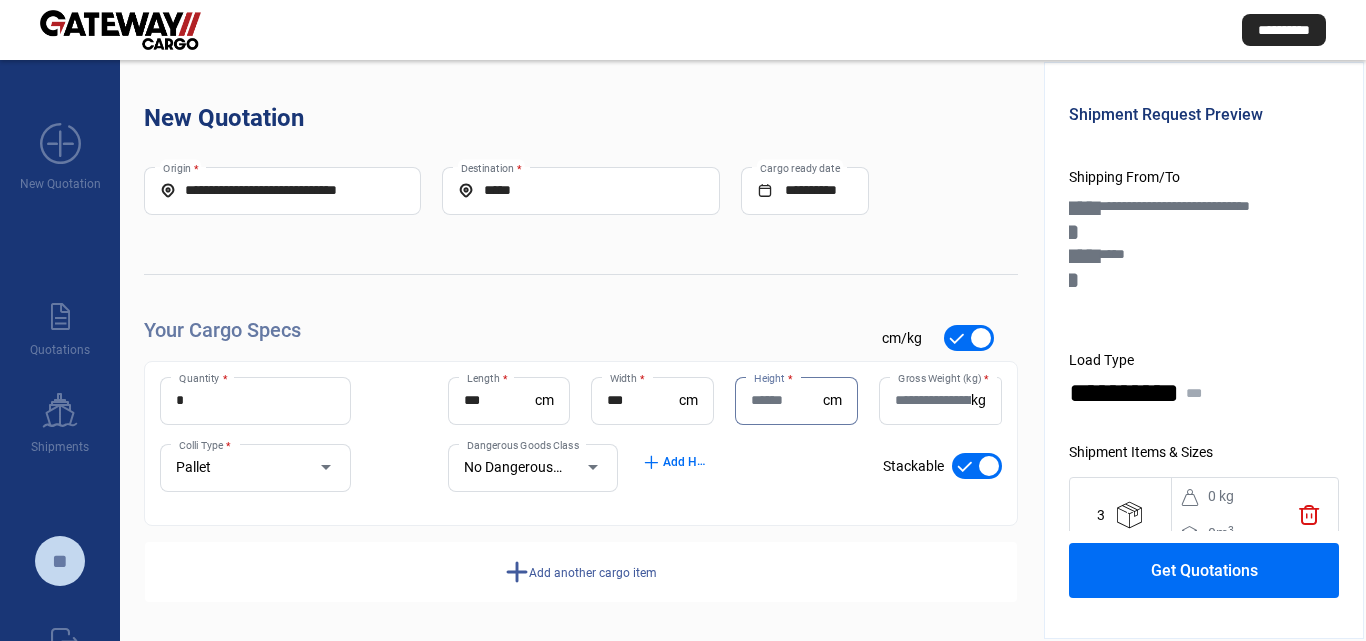 click on "Height  *" at bounding box center (787, 400) 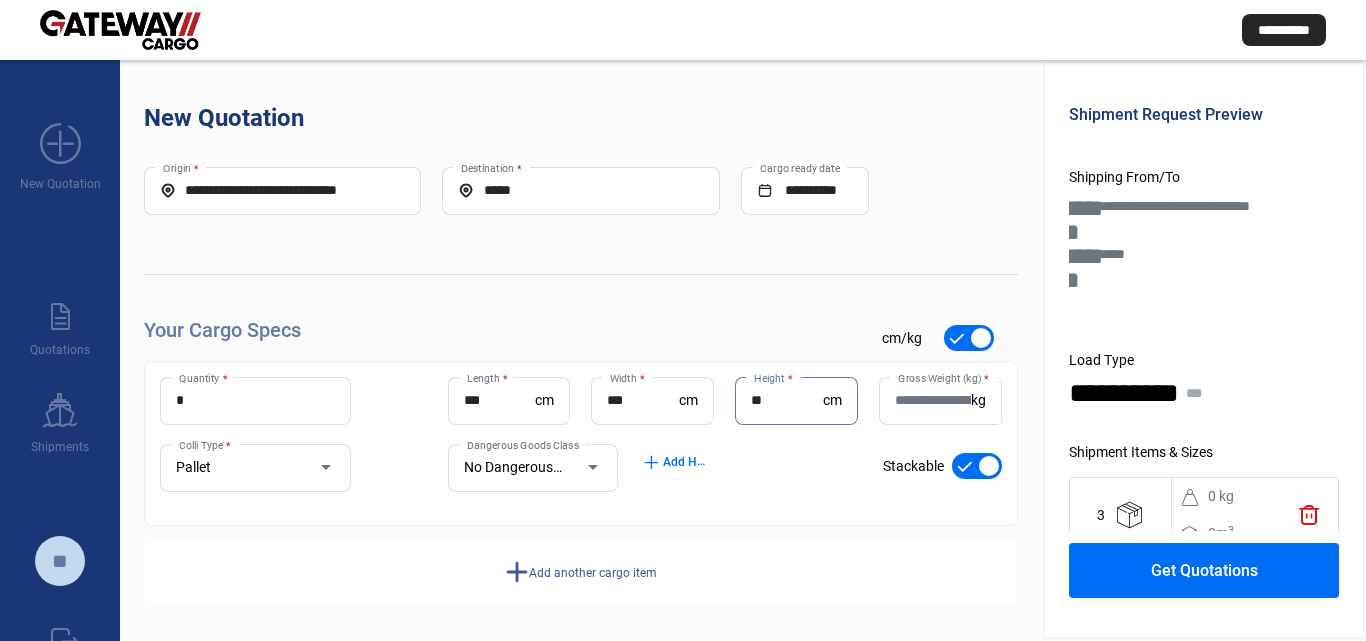 type on "**" 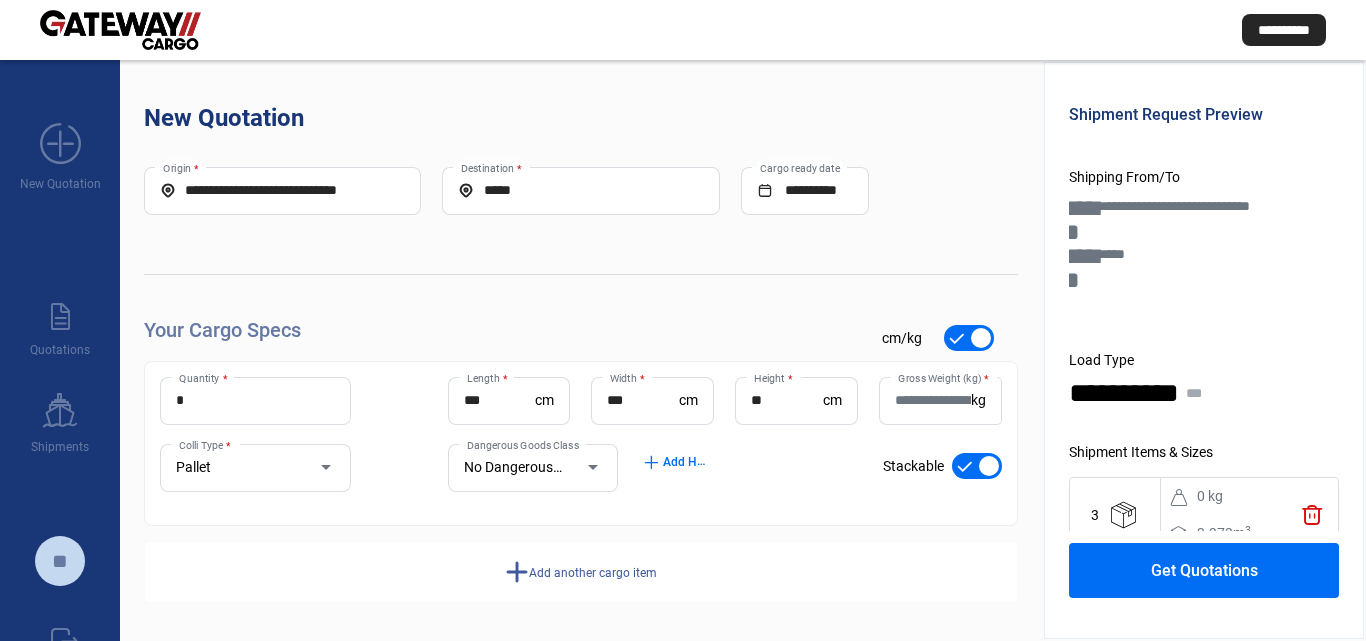 click on "Gross Weight (kg)  *" 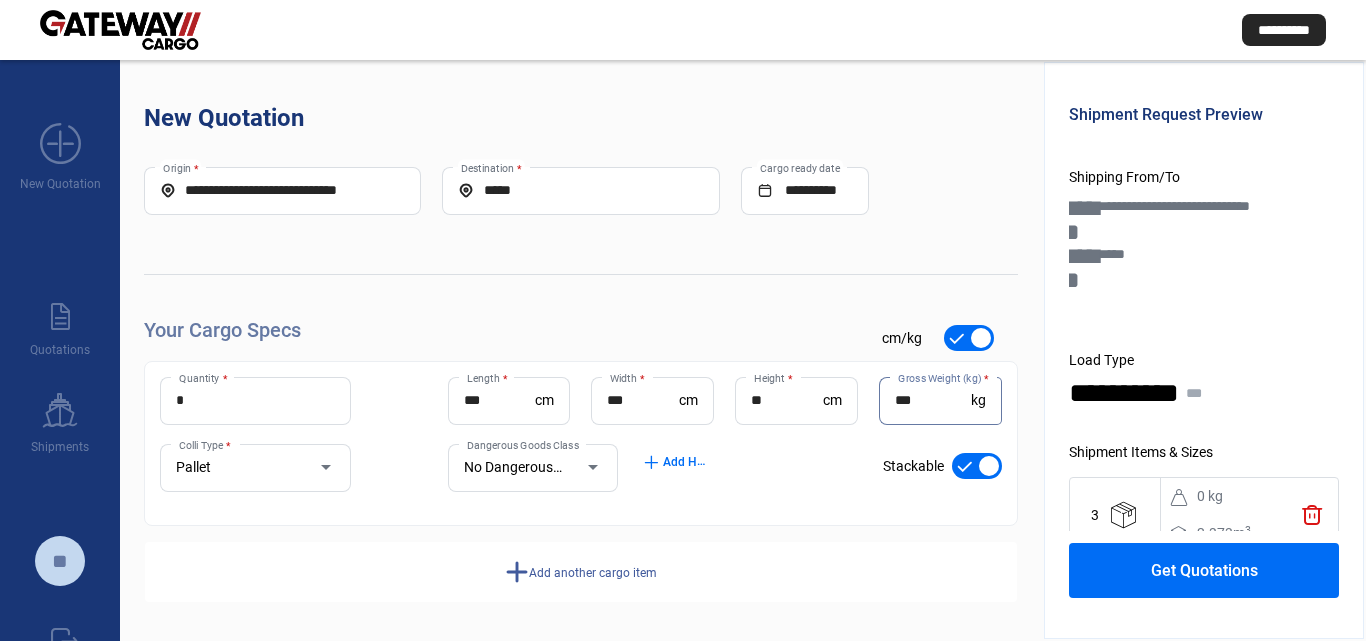 type on "***" 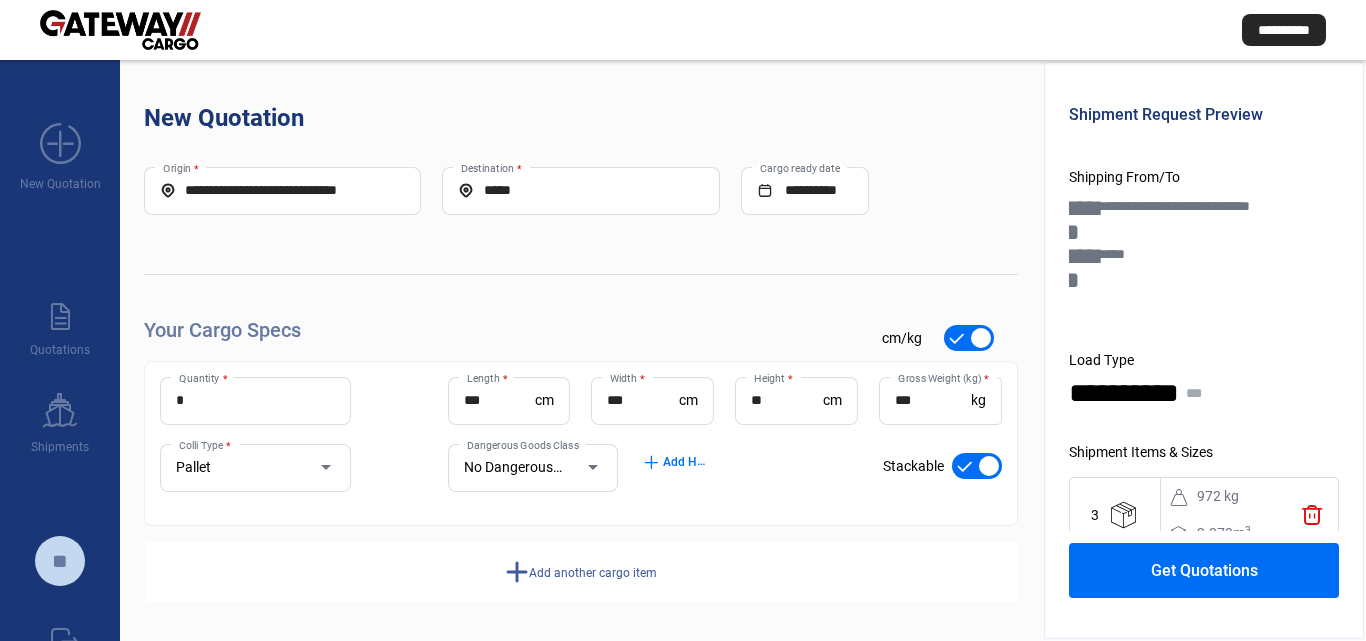click on "Add another cargo item" 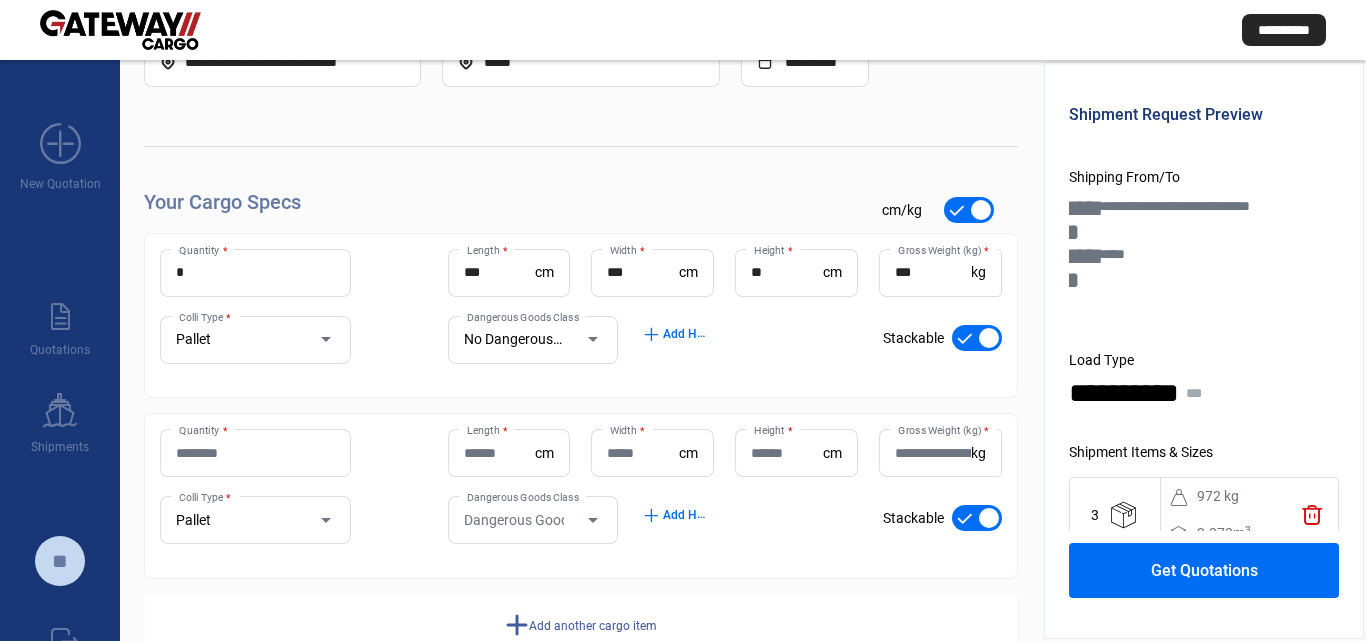 scroll, scrollTop: 183, scrollLeft: 0, axis: vertical 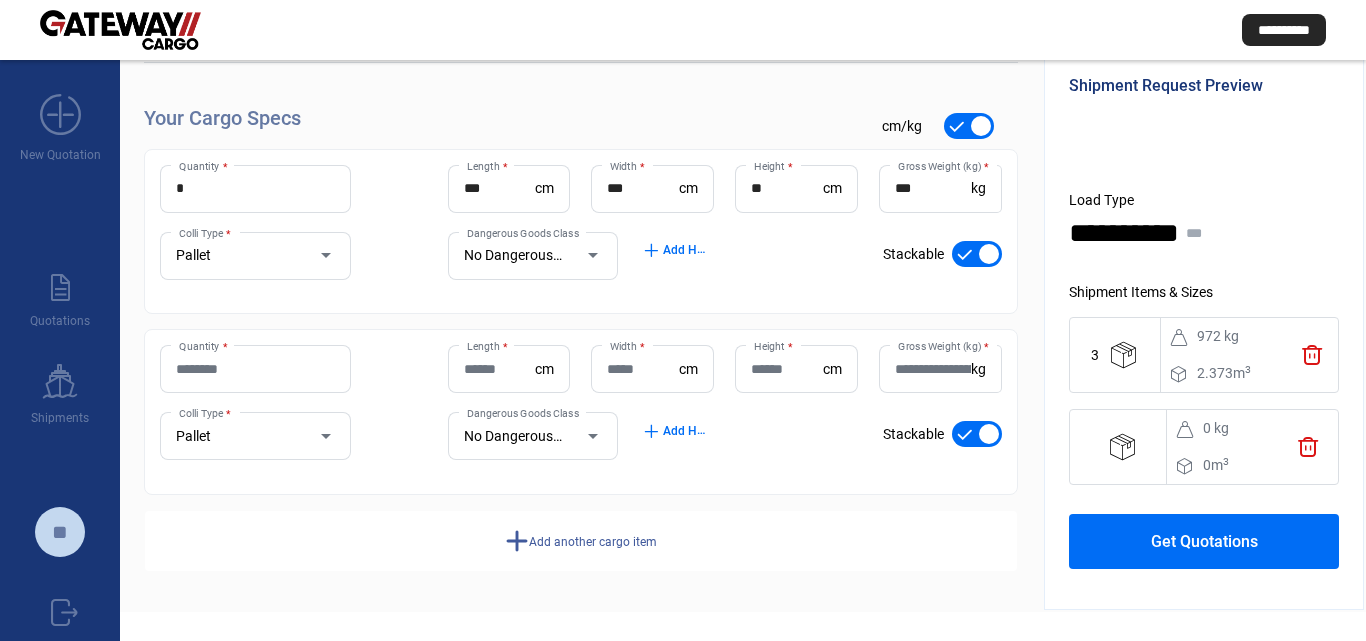 type 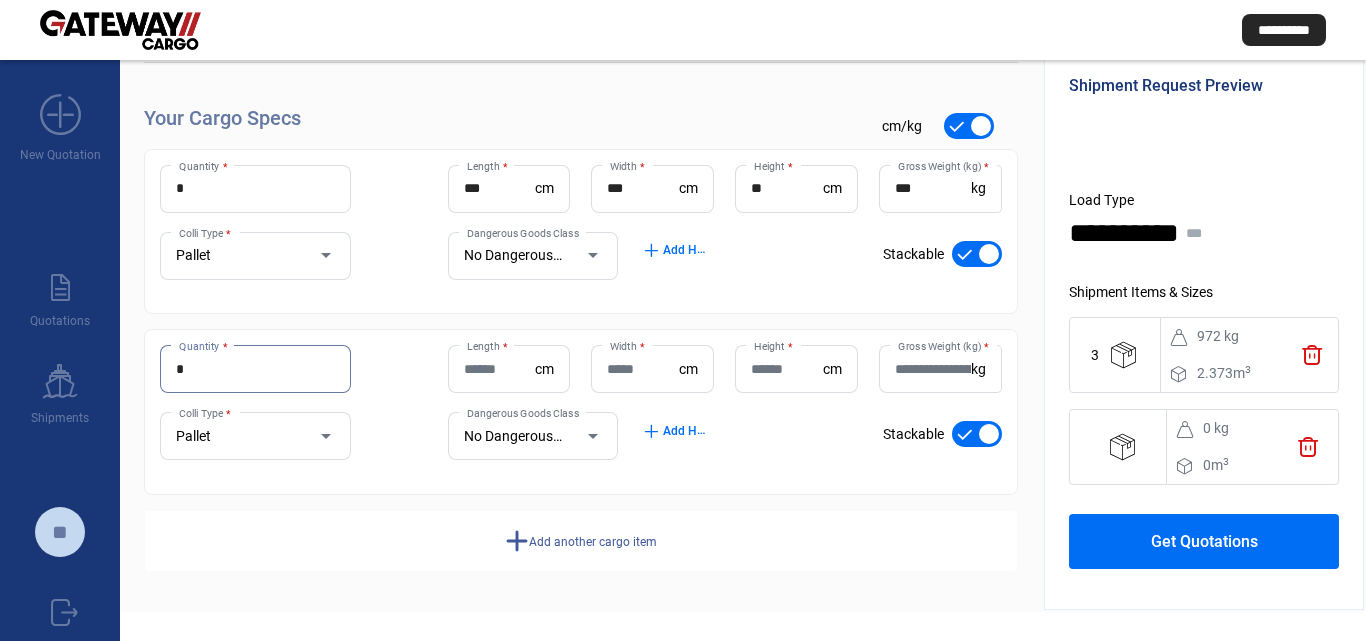 click on "*" at bounding box center [255, 369] 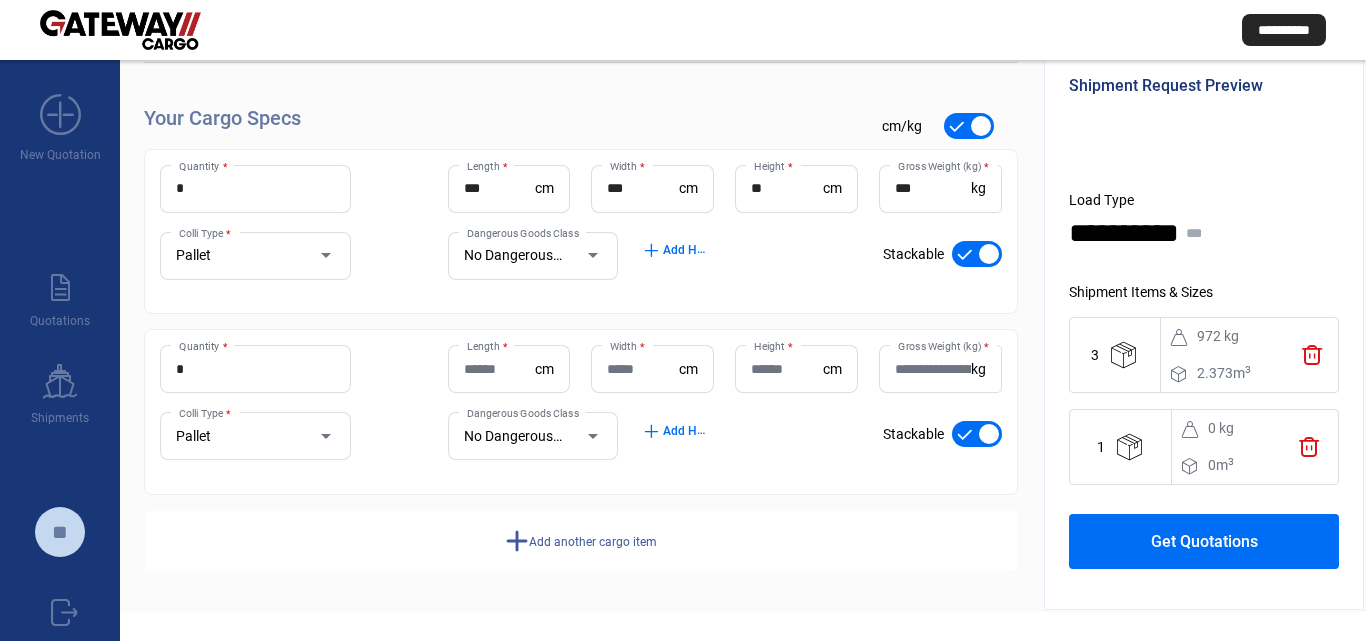 click on "Length  *" 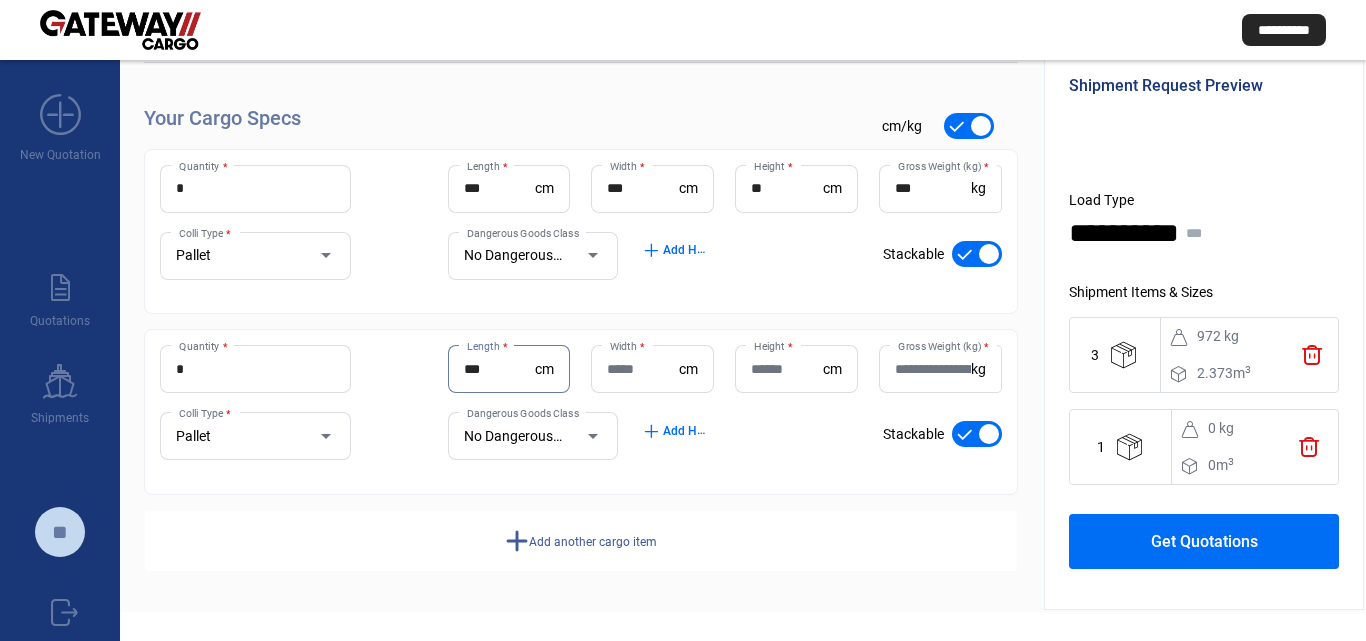 type on "***" 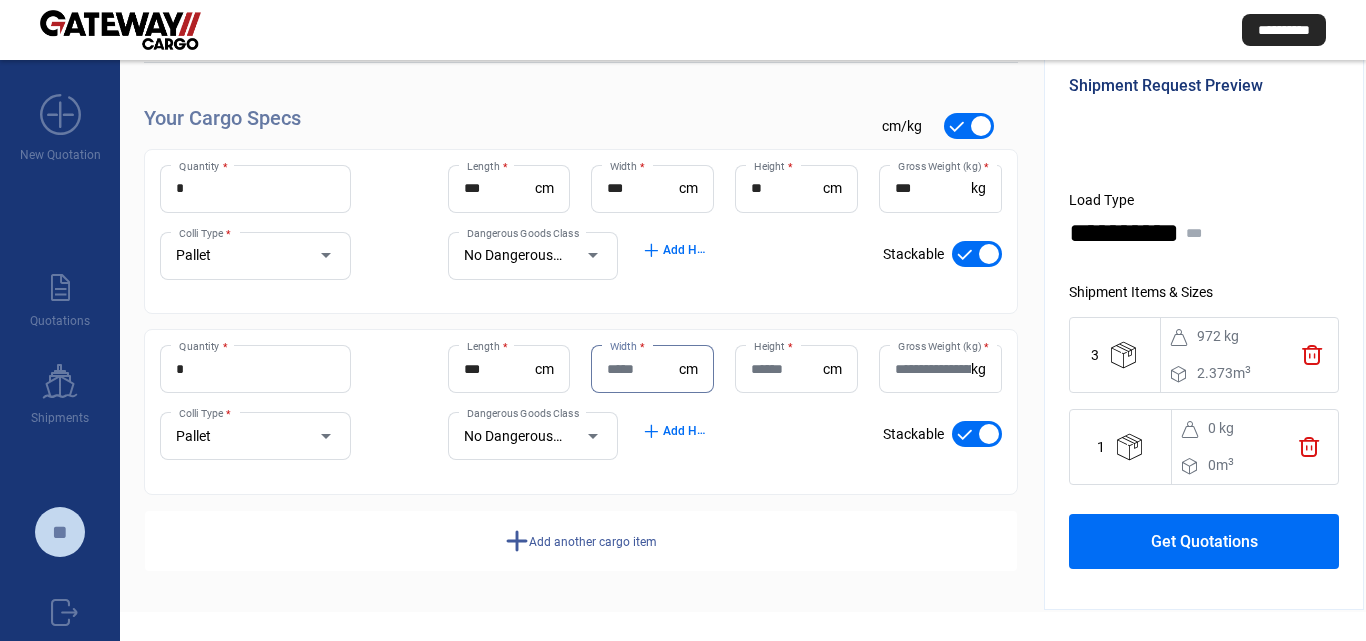 click on "Width  *" at bounding box center (643, 369) 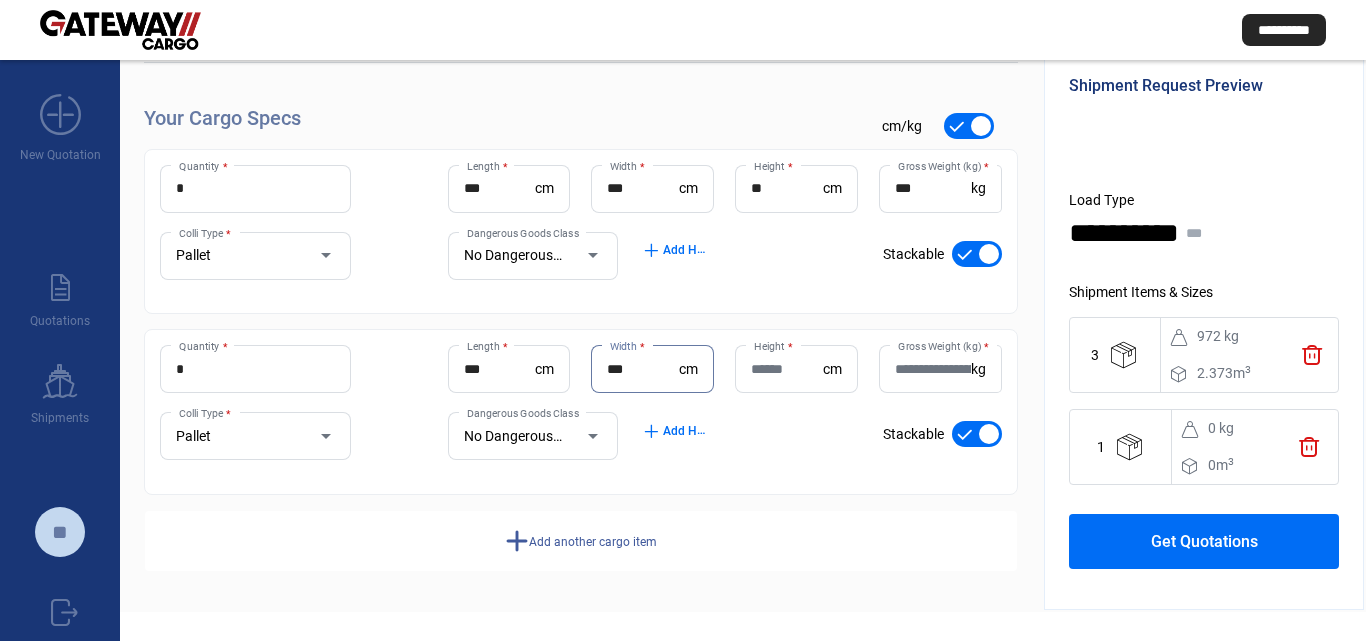 type on "***" 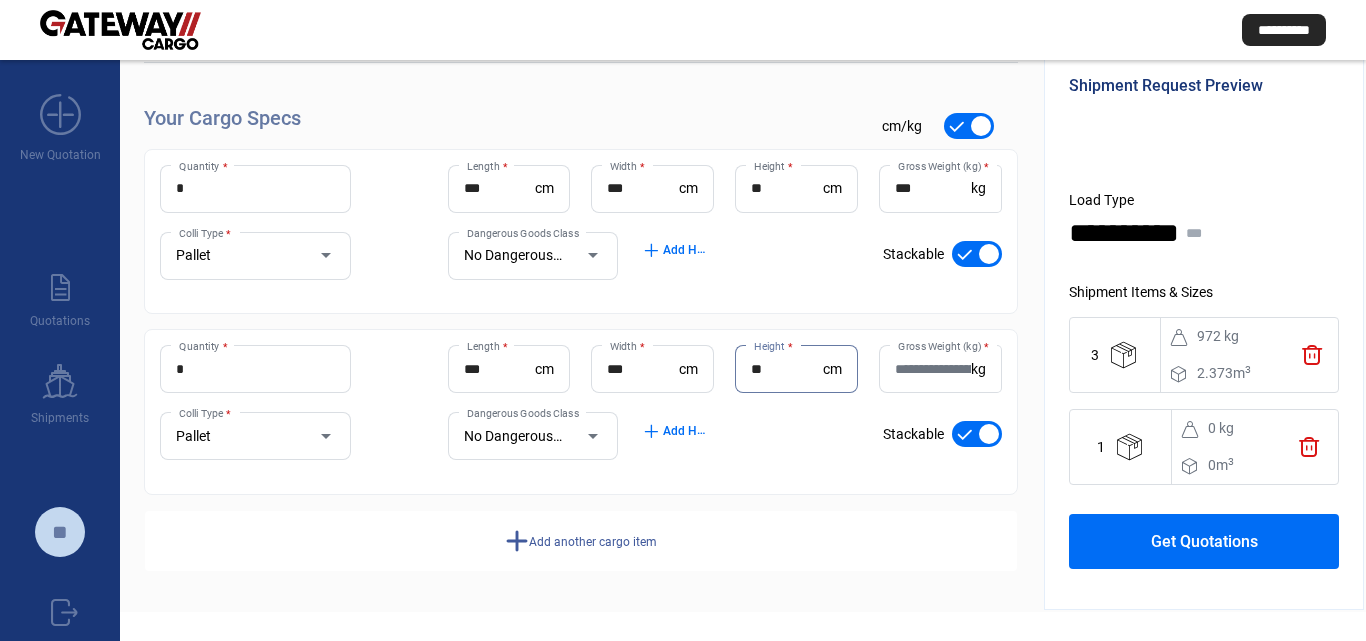 type on "**" 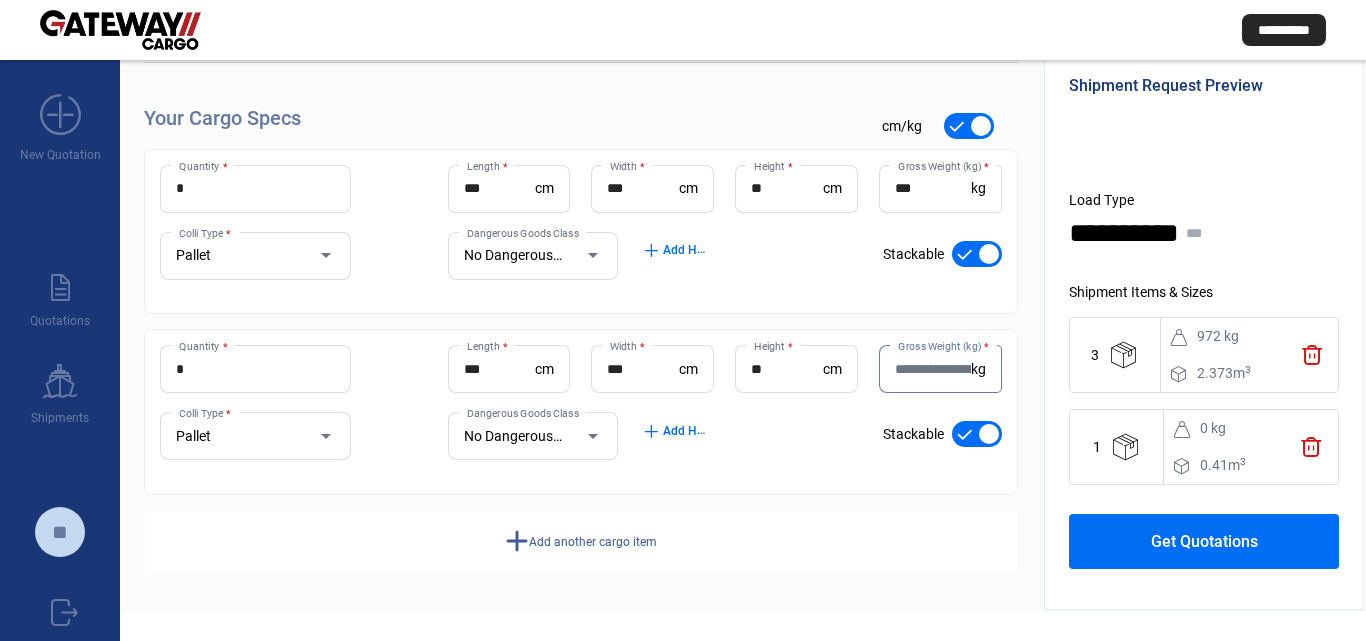 click on "Gross Weight (kg)  *" at bounding box center [933, 369] 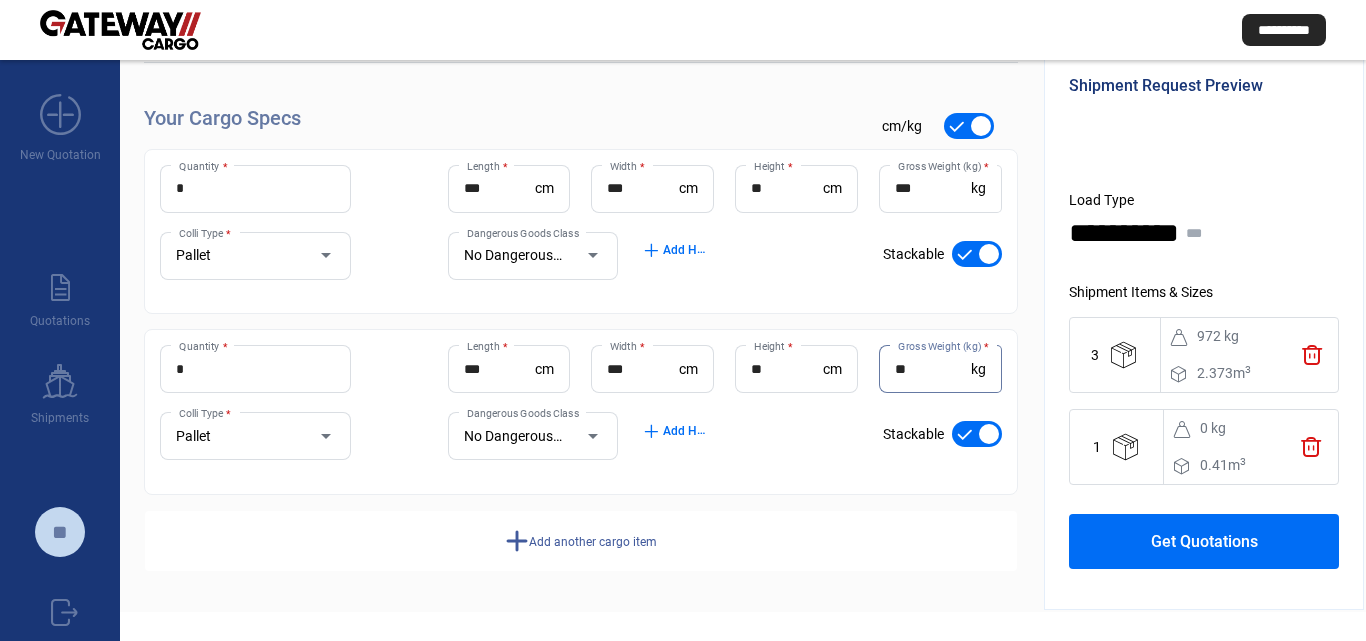 scroll, scrollTop: 178, scrollLeft: 0, axis: vertical 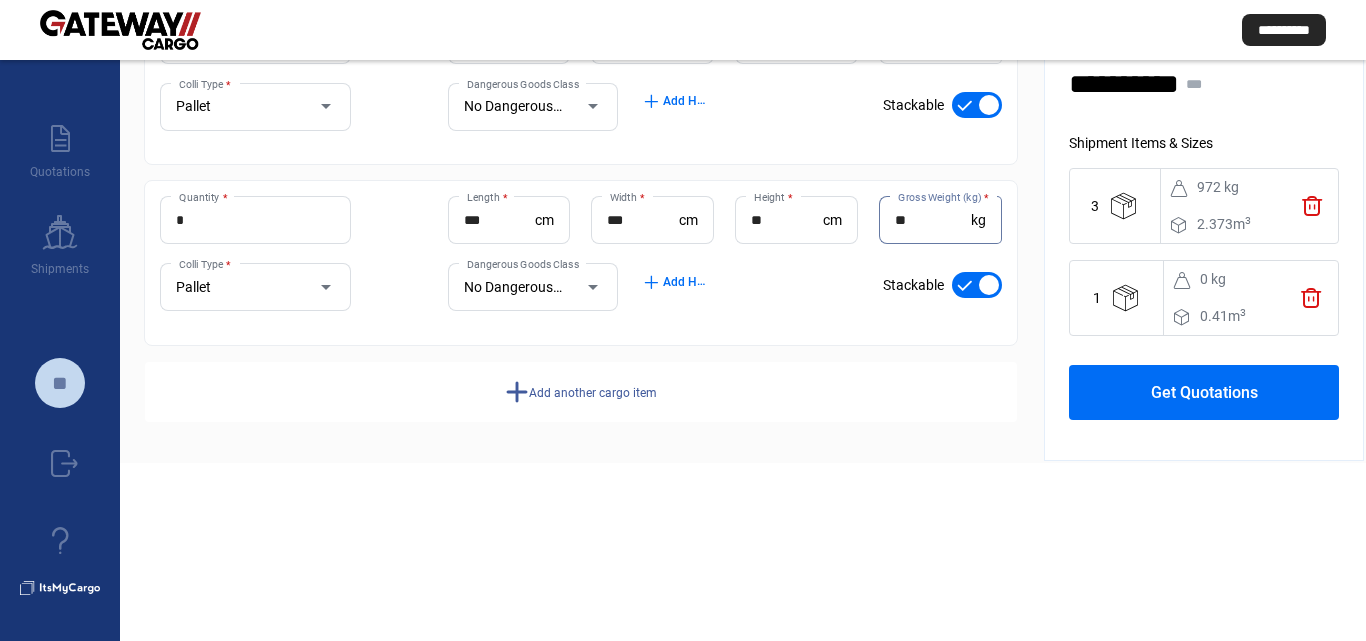 type on "**" 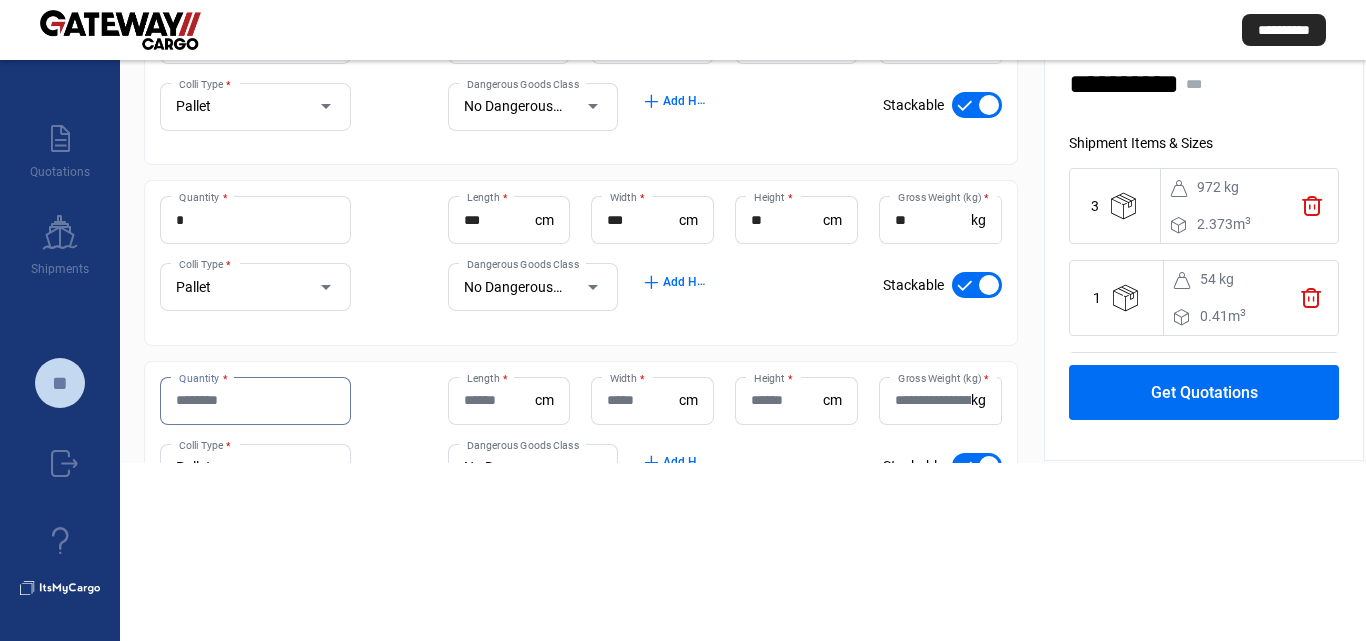 click on "Quantity *" at bounding box center (255, 400) 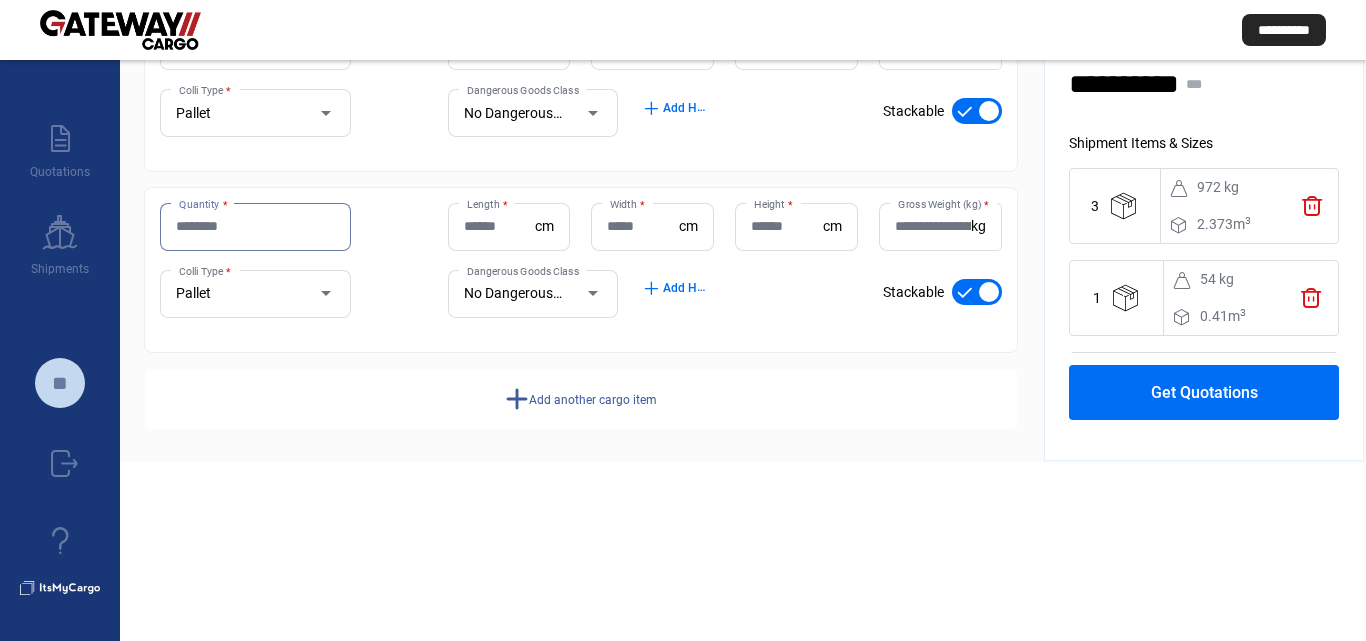 scroll, scrollTop: 364, scrollLeft: 0, axis: vertical 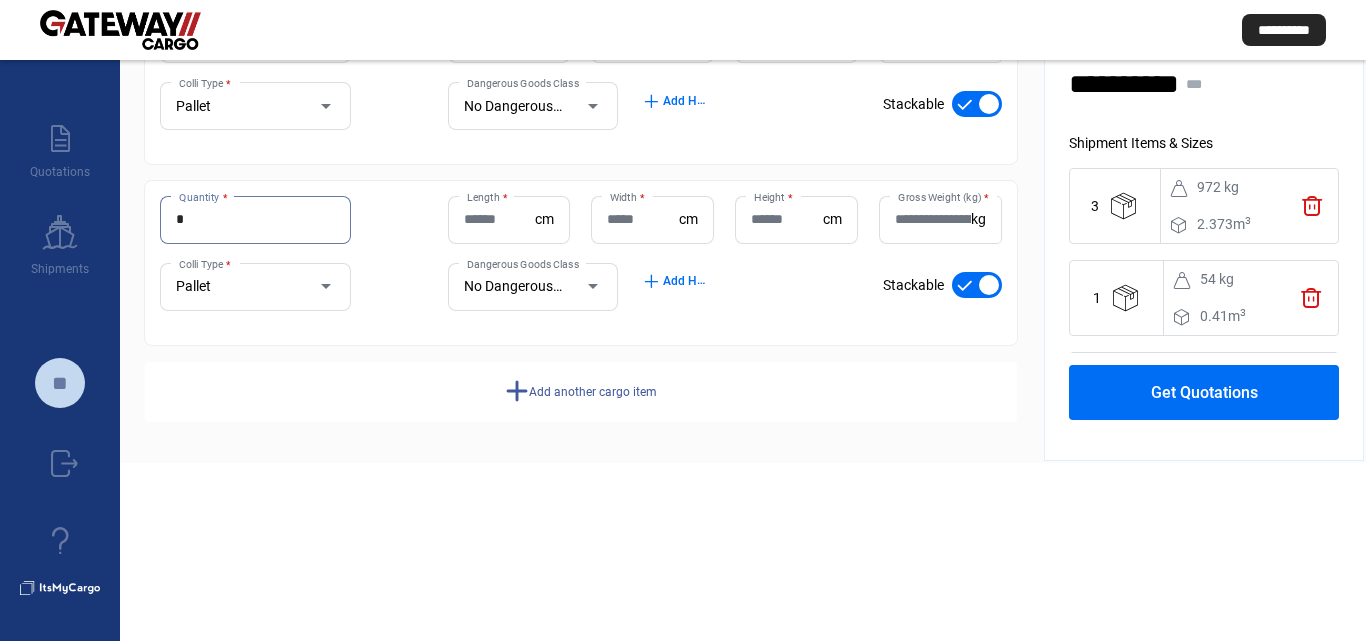 type on "*" 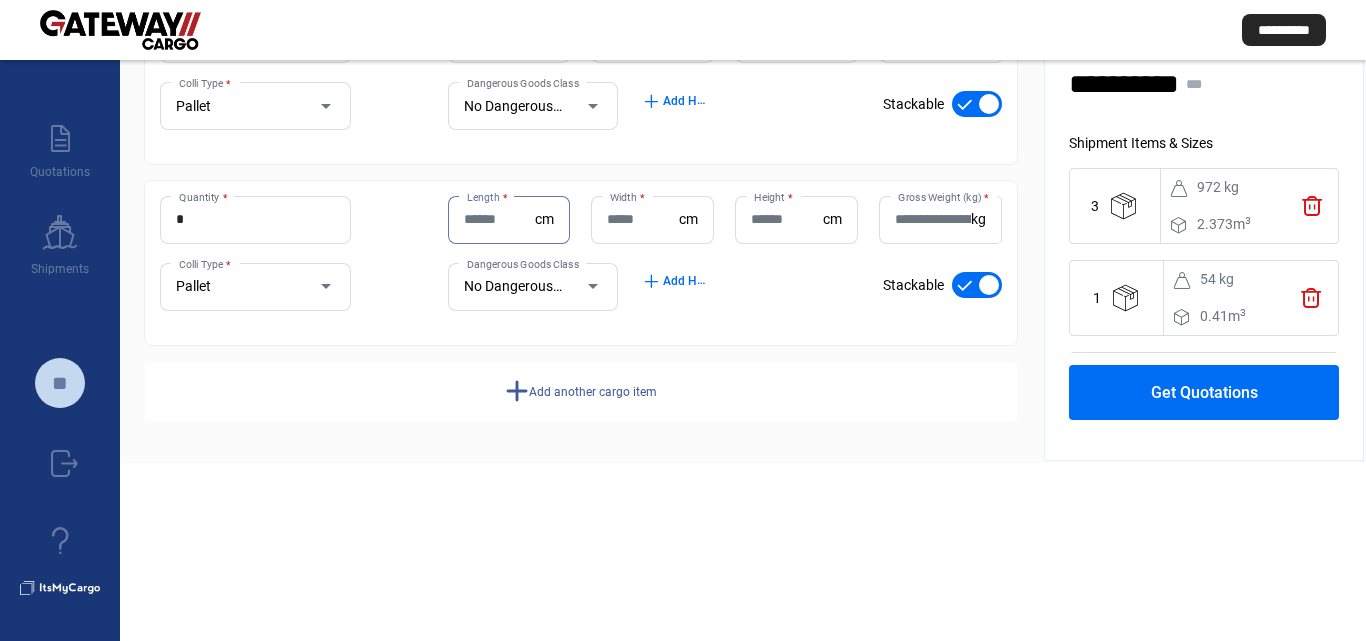 click on "Length  *" at bounding box center (500, 219) 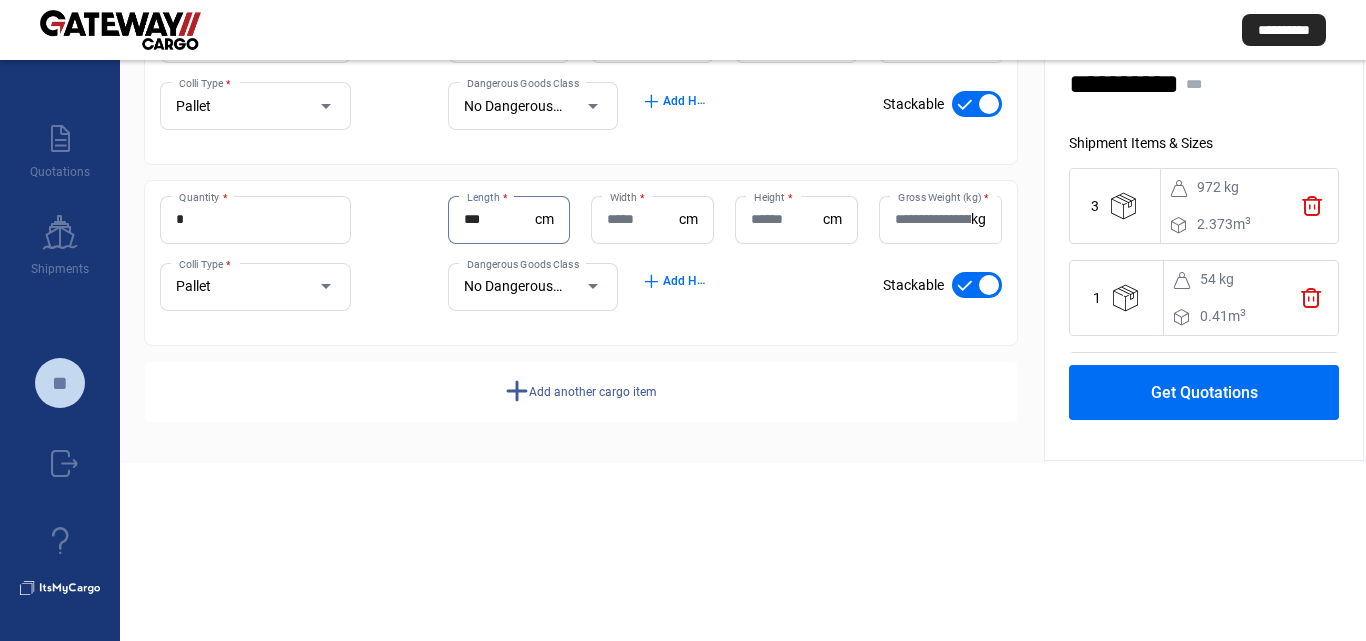 type on "***" 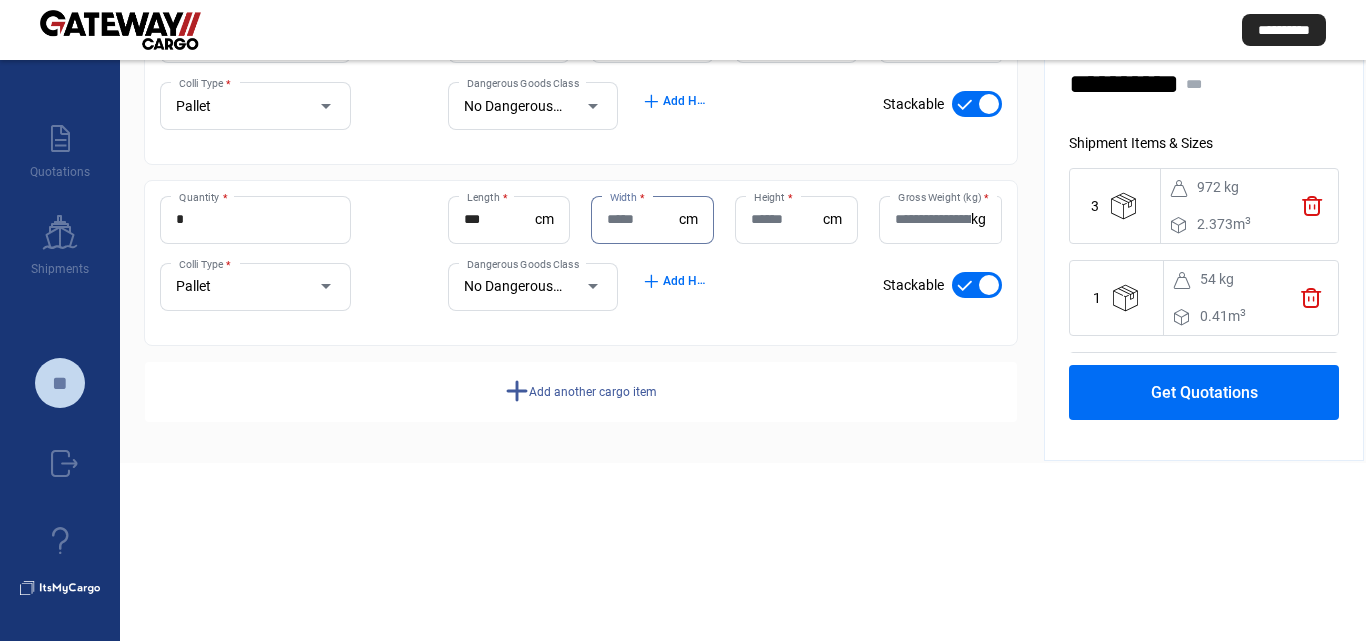 click on "Width  *" at bounding box center (643, 219) 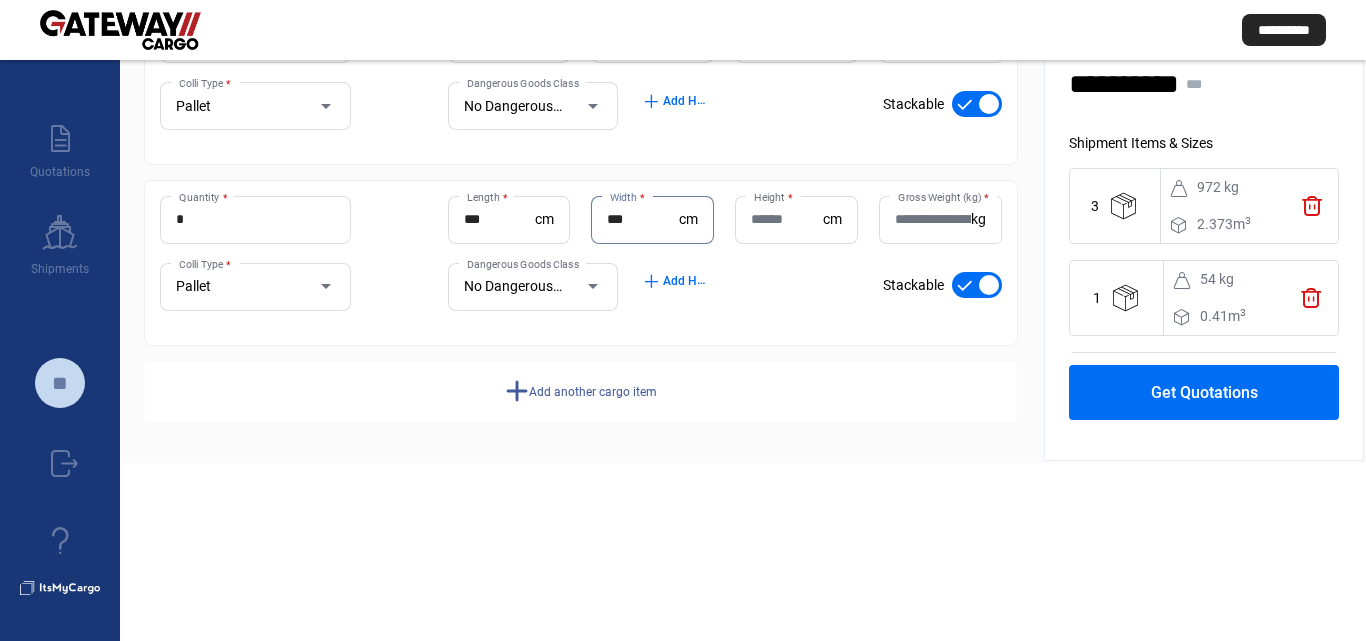 type on "***" 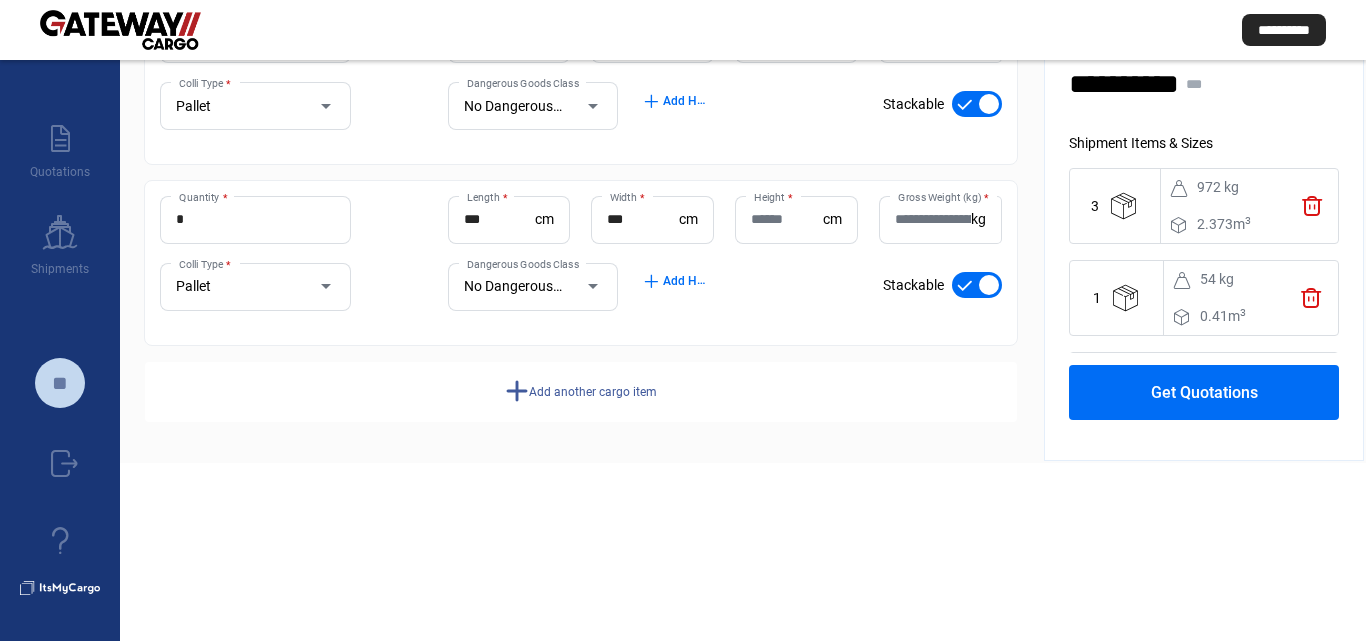 click on "Height  *" 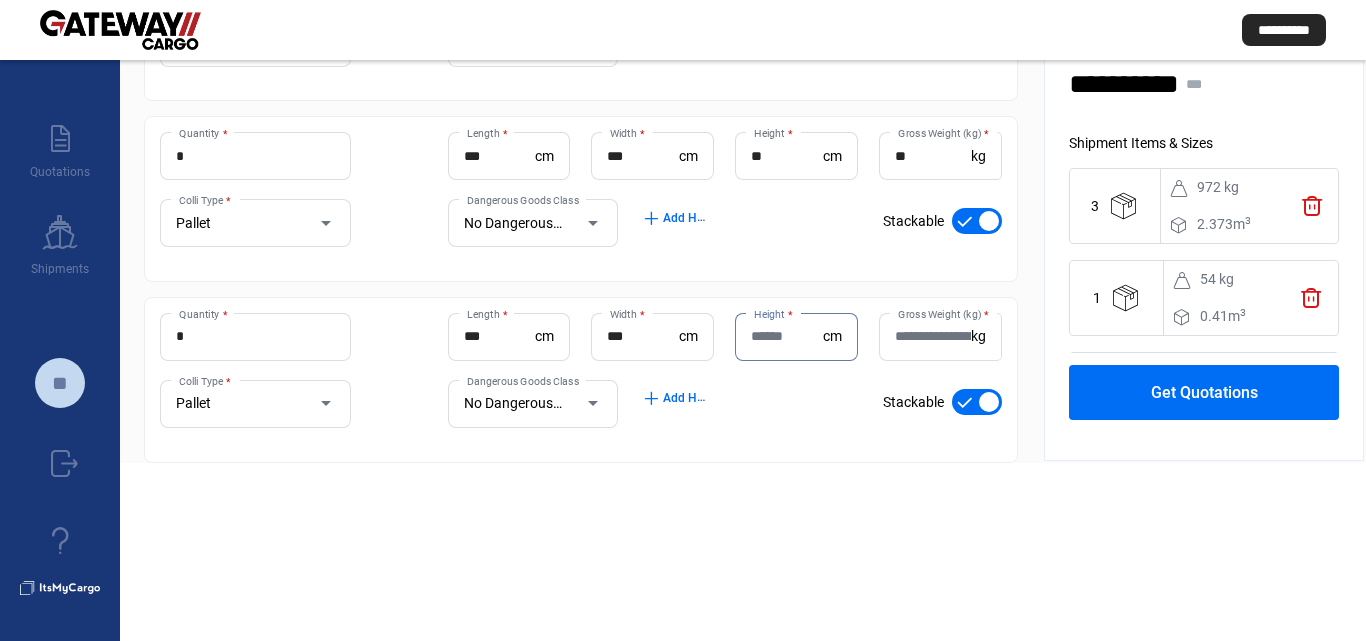 scroll, scrollTop: 210, scrollLeft: 0, axis: vertical 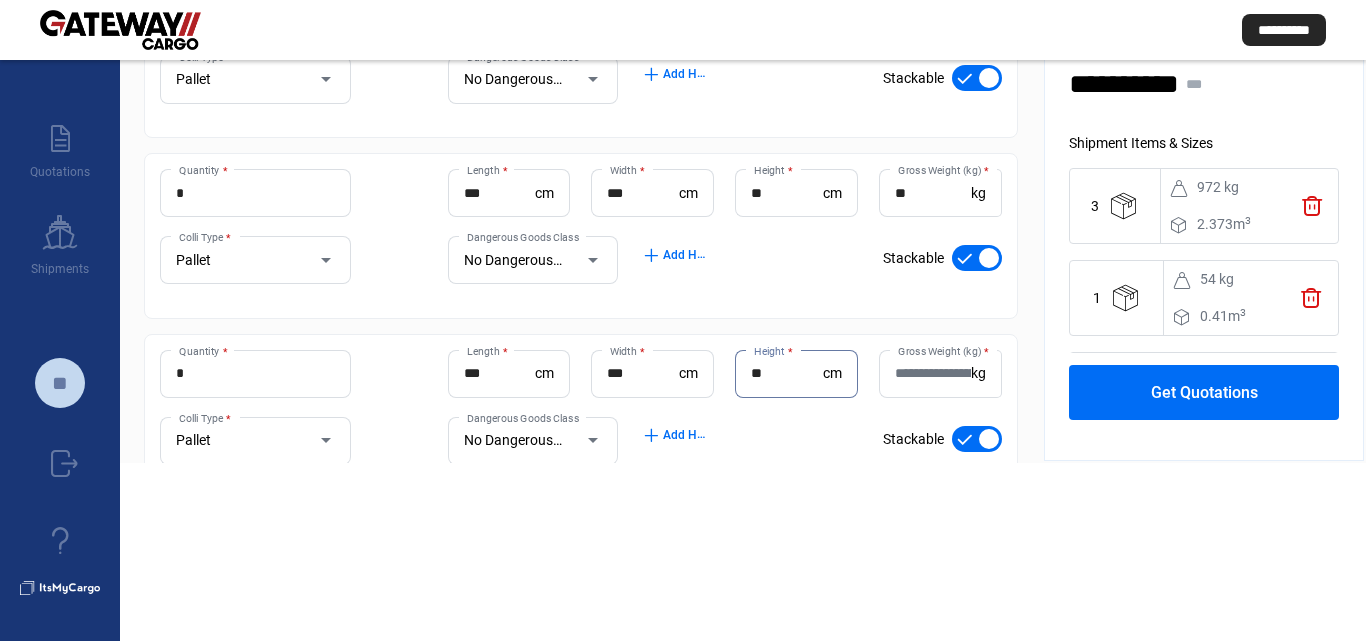 type on "**" 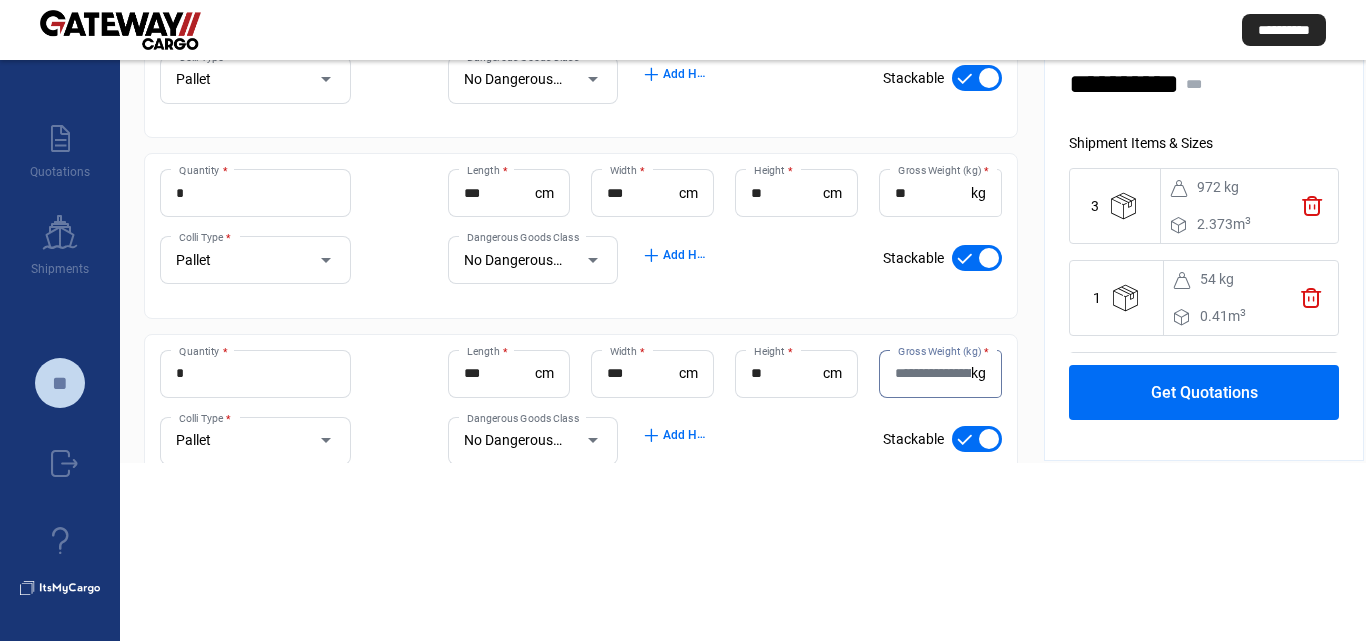 click on "Gross Weight (kg)  *" at bounding box center (933, 373) 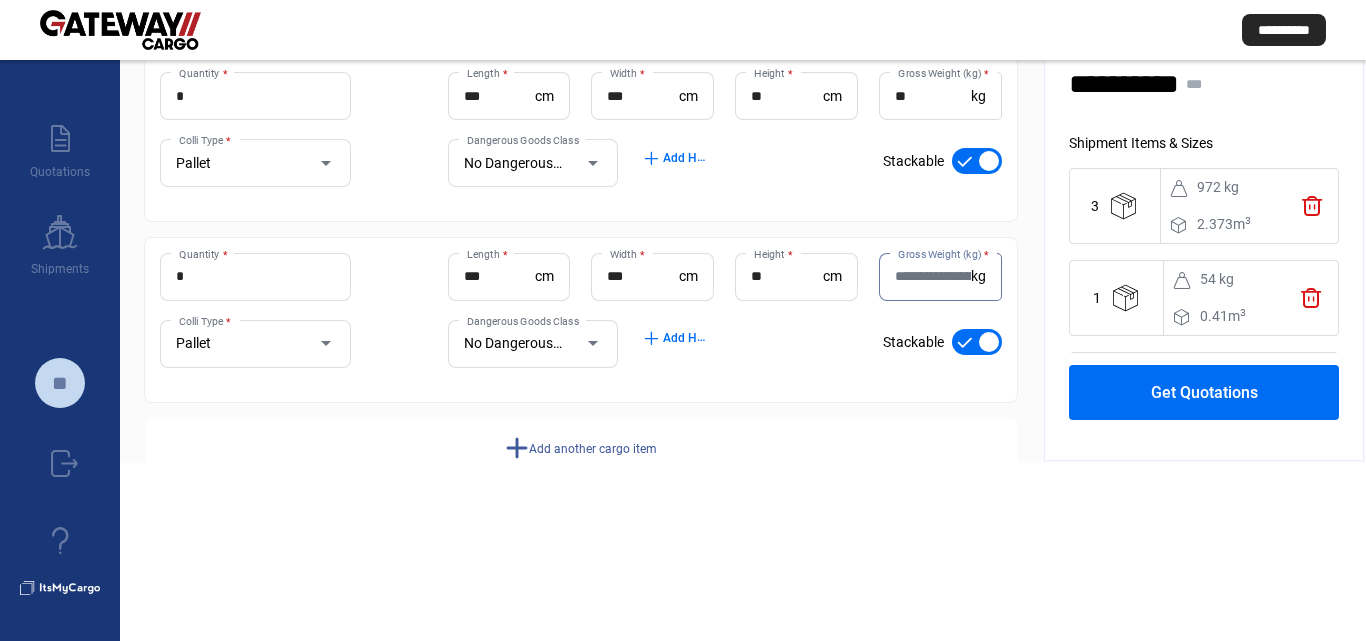 scroll, scrollTop: 308, scrollLeft: 0, axis: vertical 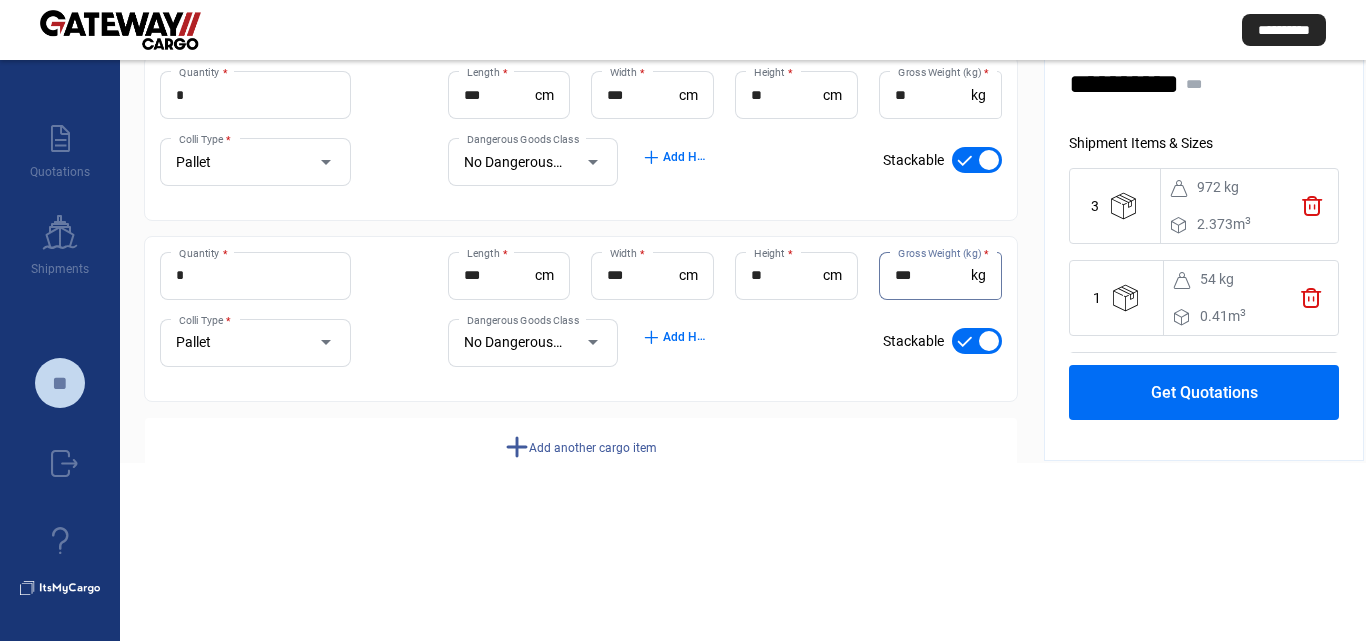 type on "***" 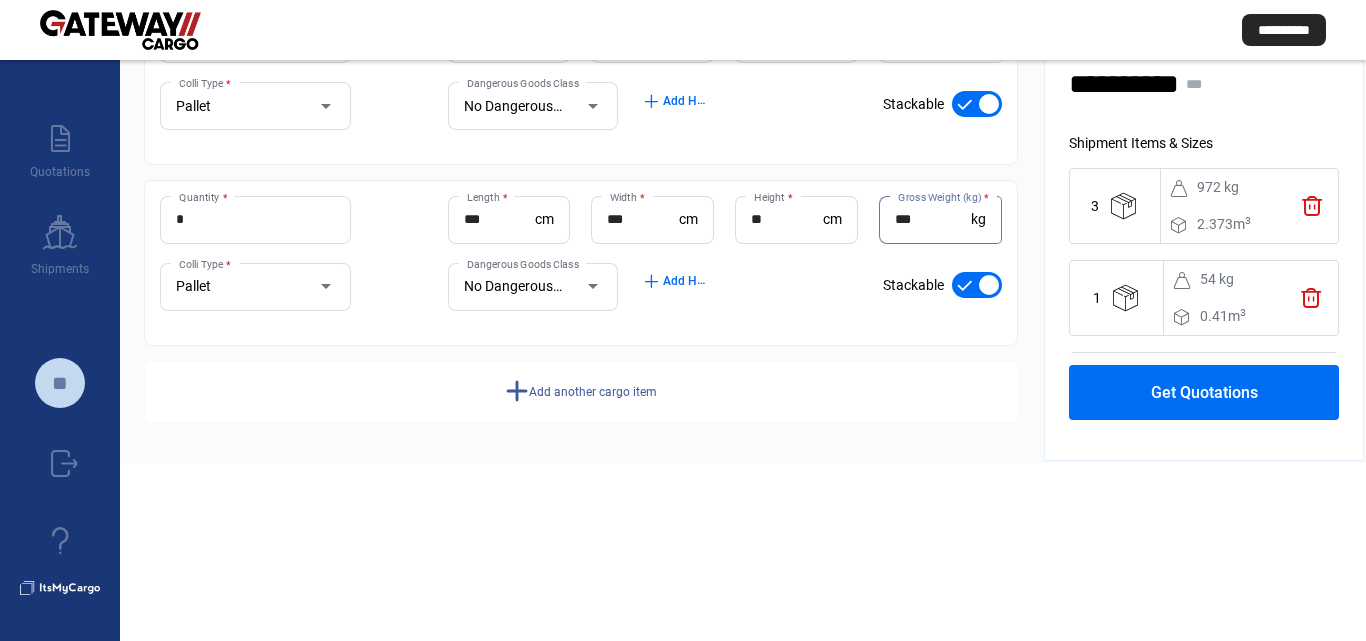 click on "add  Add another cargo item" 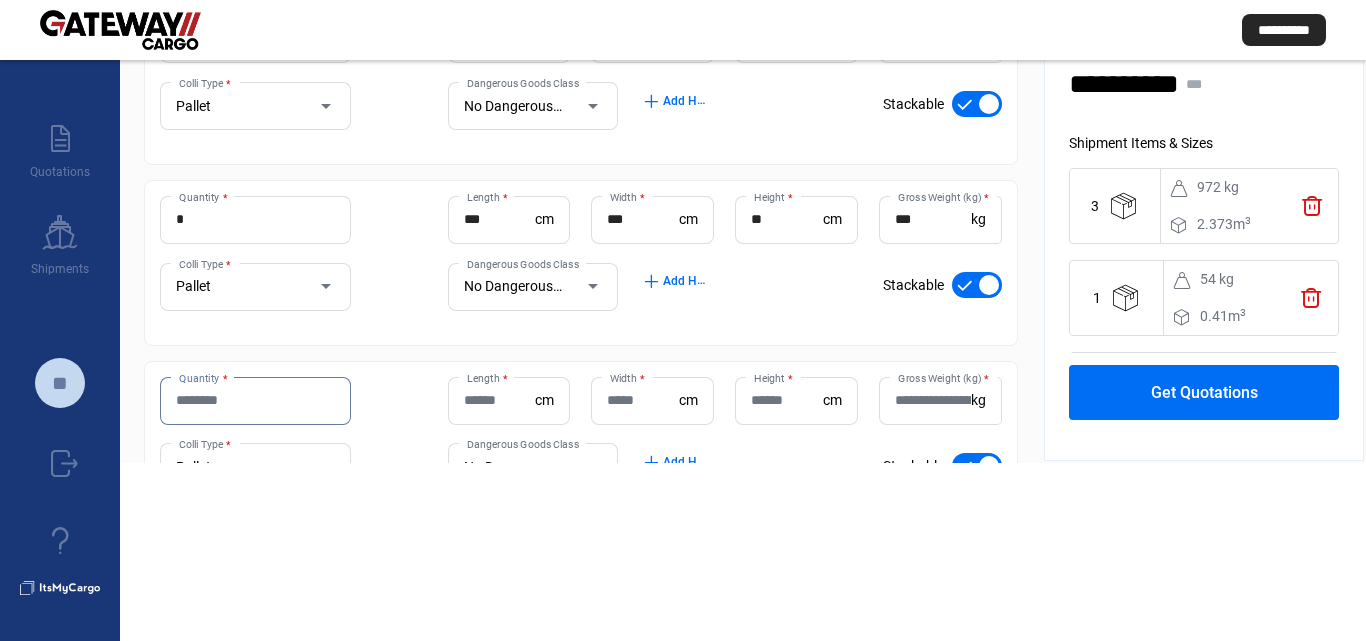 click on "Quantity *" at bounding box center [255, 400] 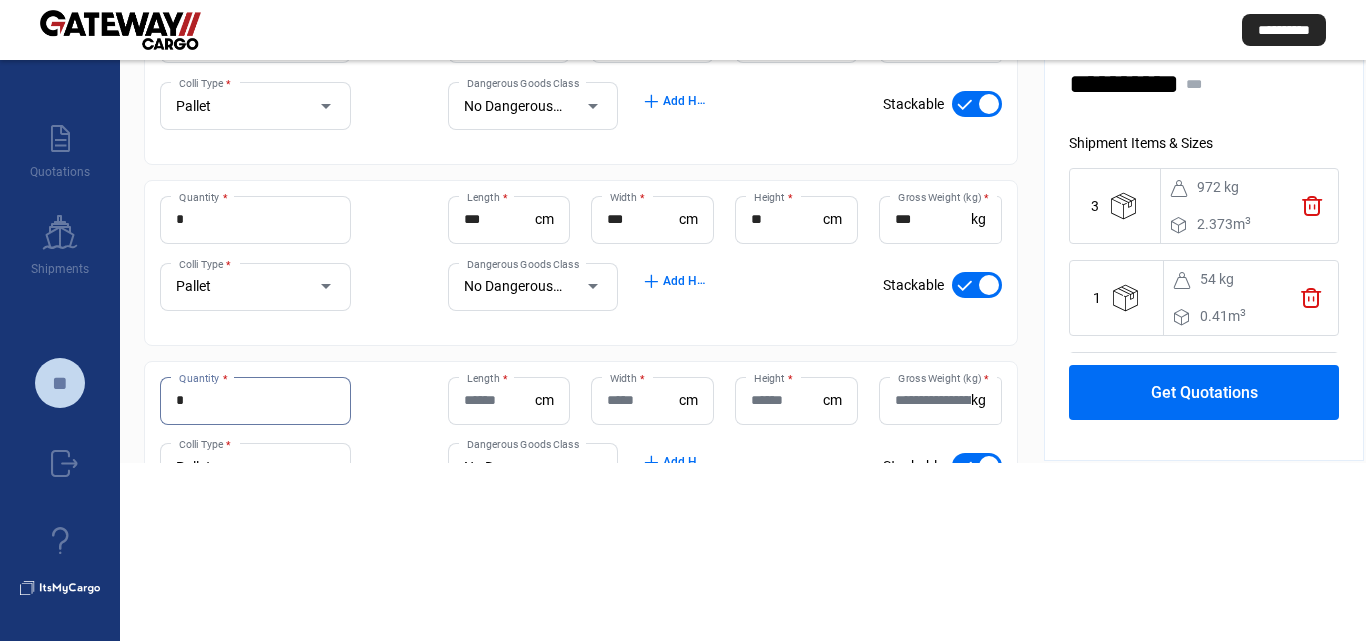 type on "*" 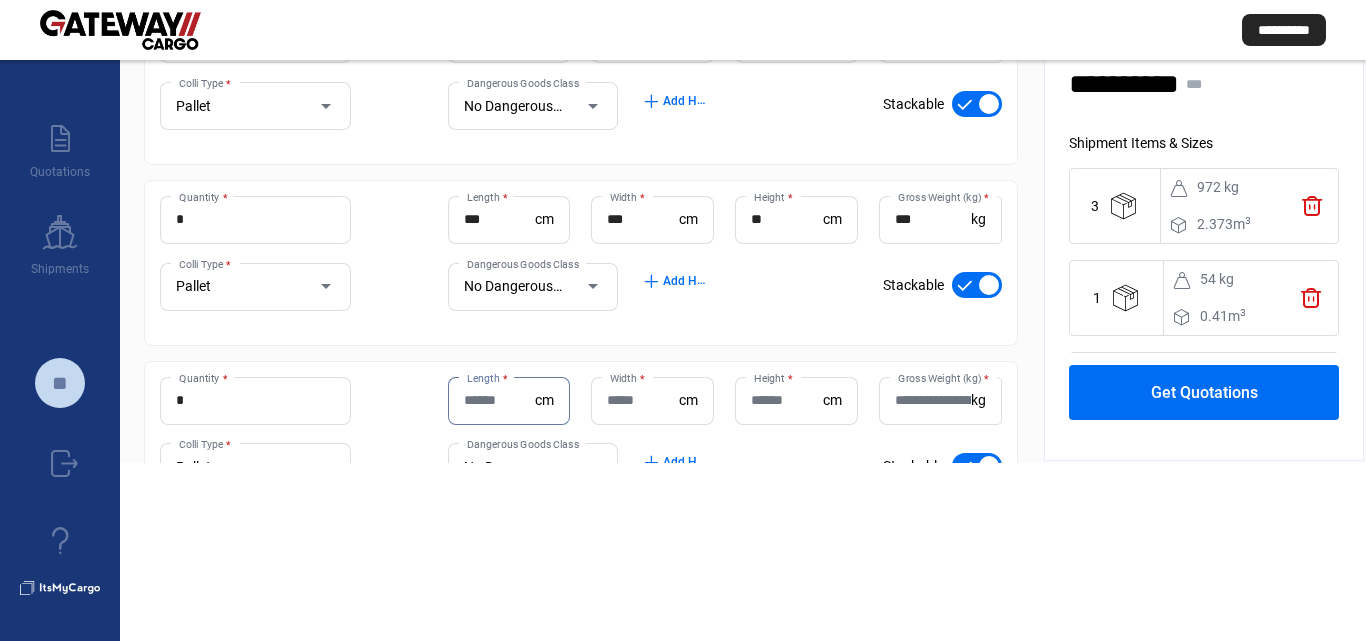 click on "Length  *" at bounding box center [500, 400] 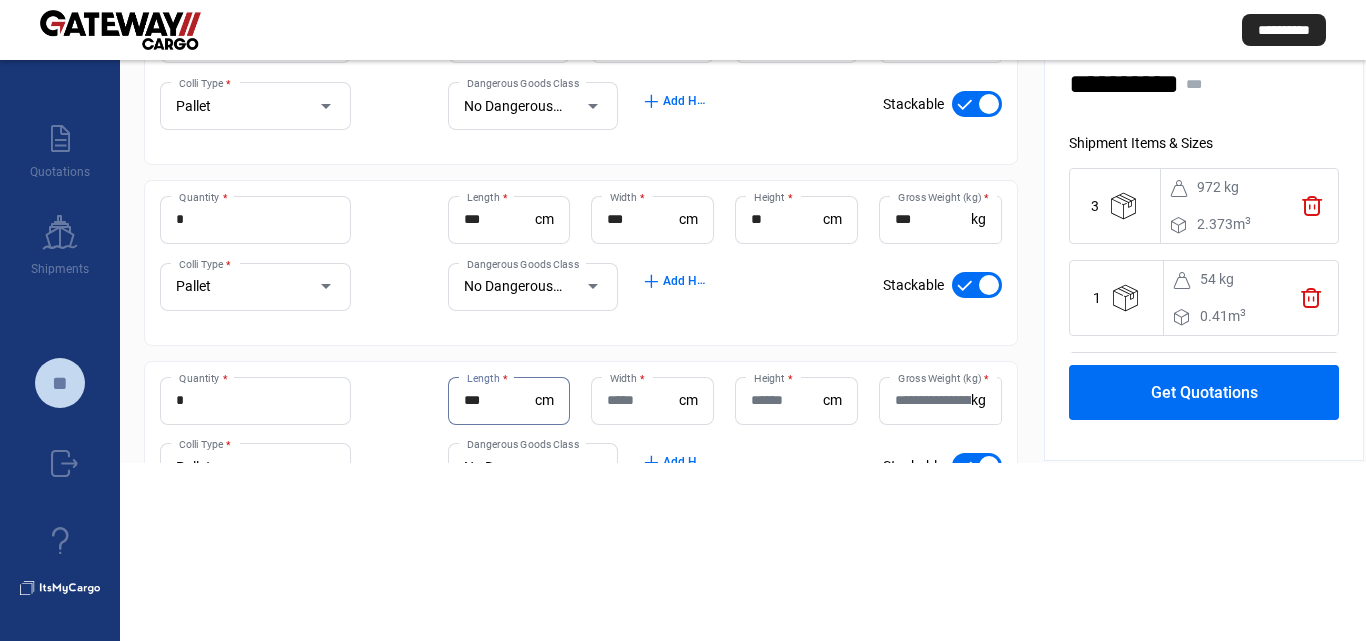 type on "***" 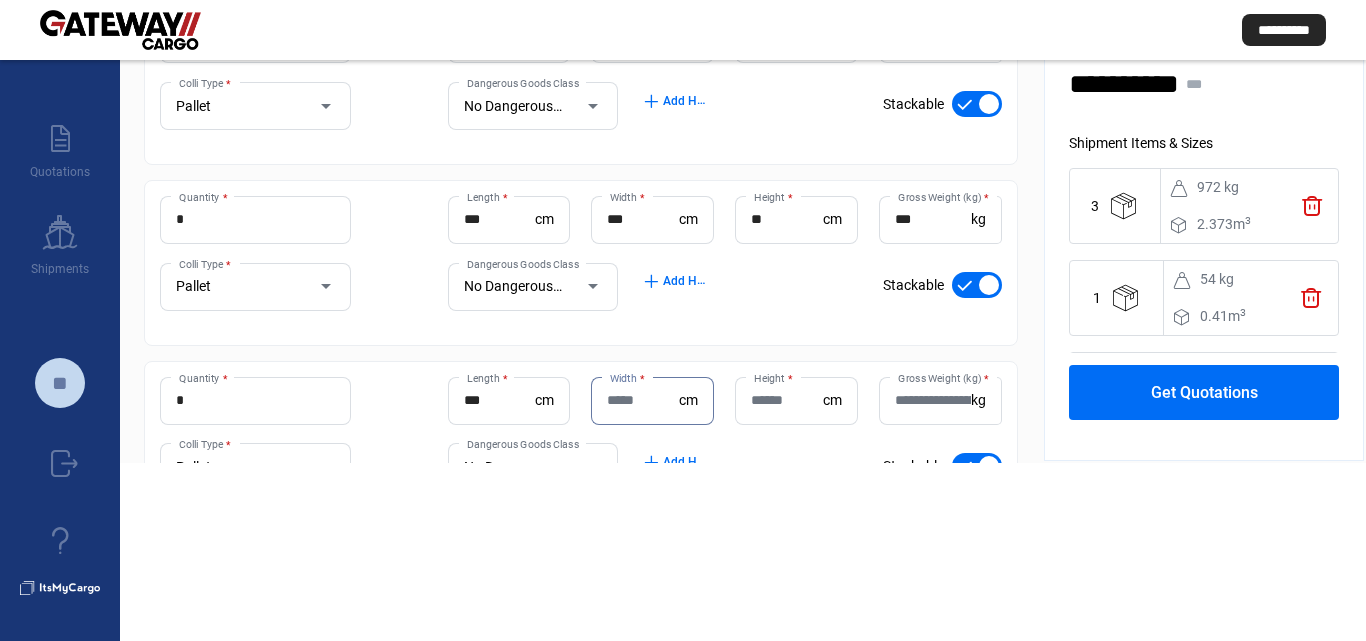 click on "Width  *" at bounding box center [643, 400] 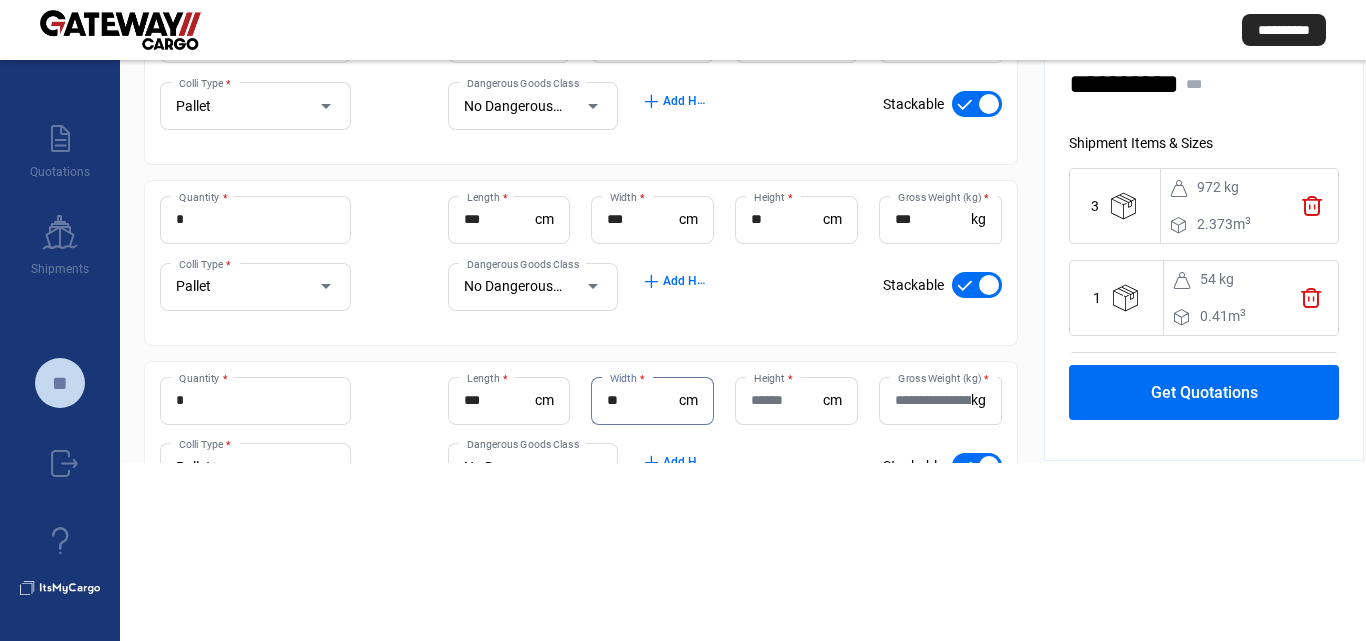 type on "**" 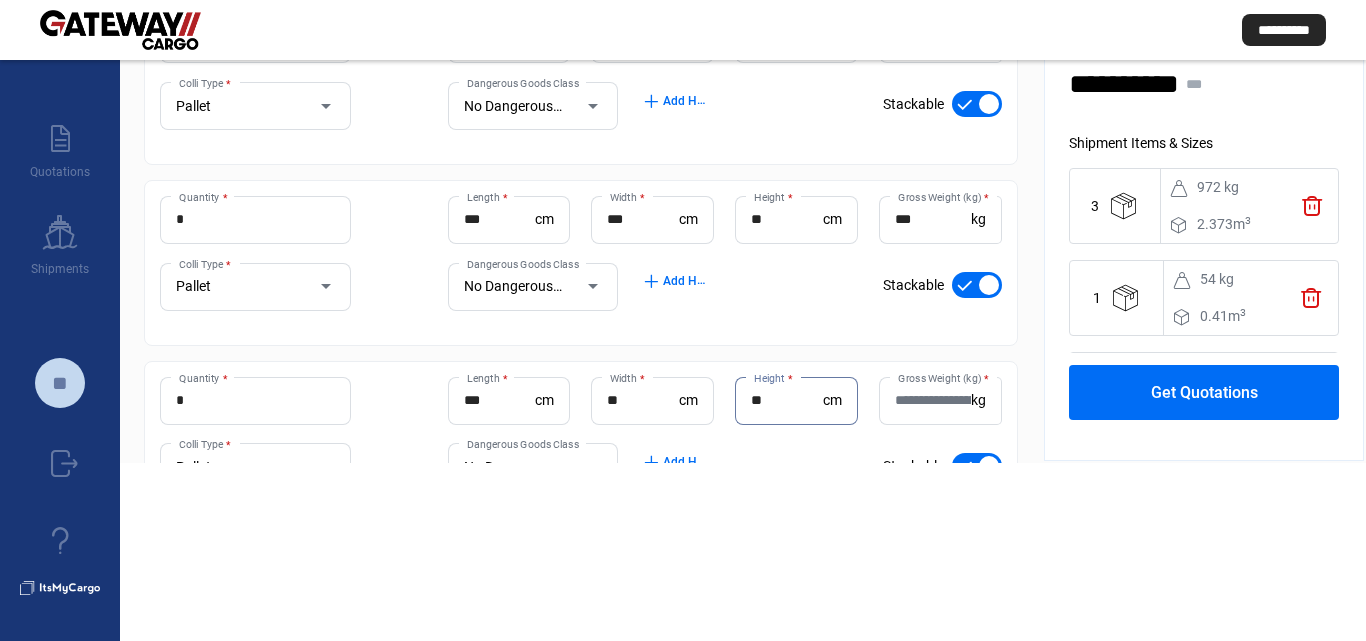 type on "**" 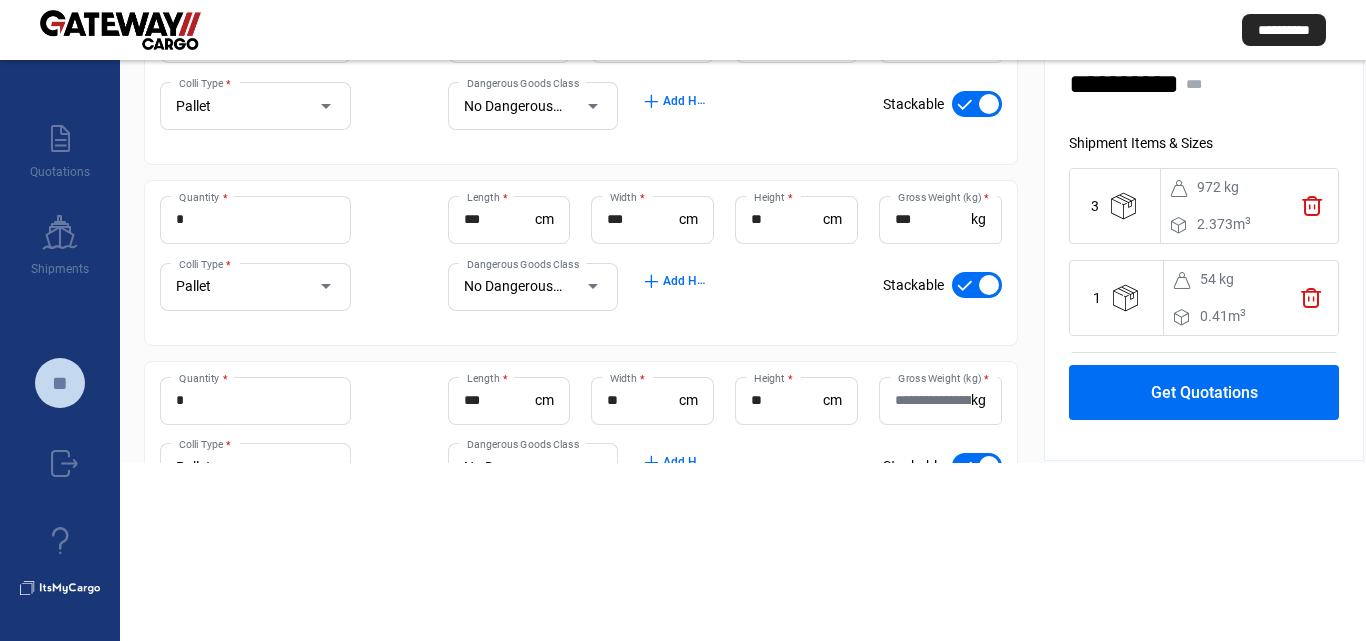 click on "Gross Weight (kg)  * kg" 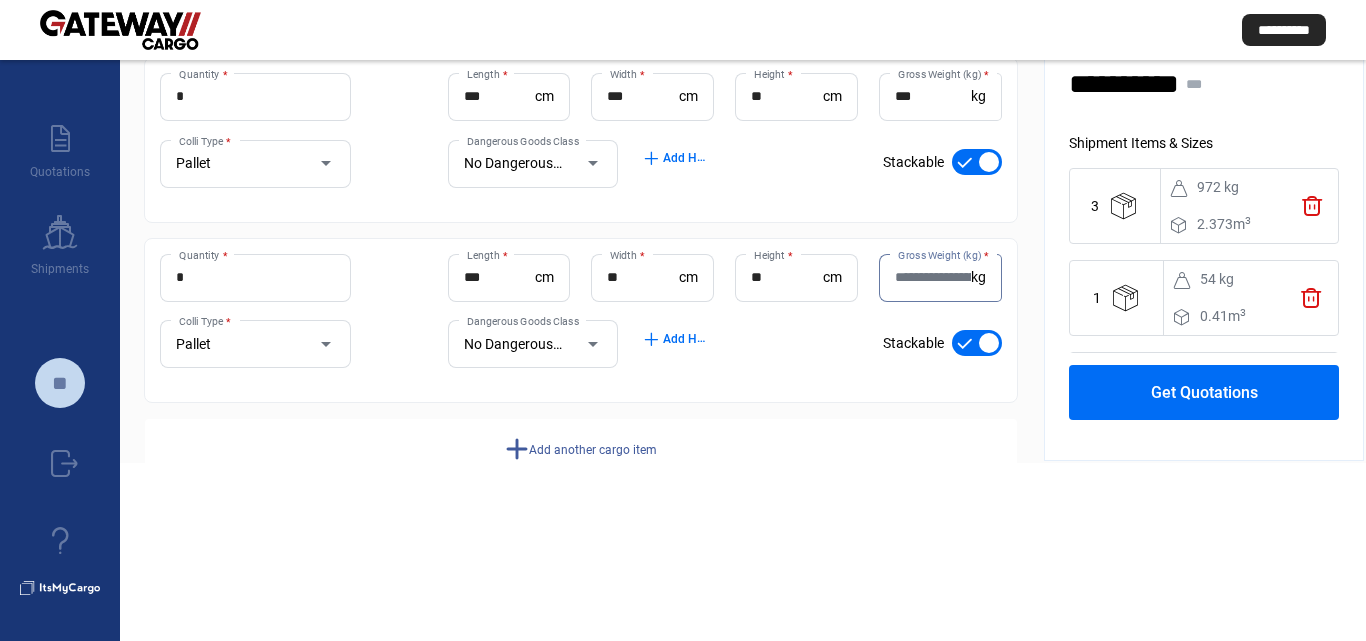 scroll, scrollTop: 524, scrollLeft: 0, axis: vertical 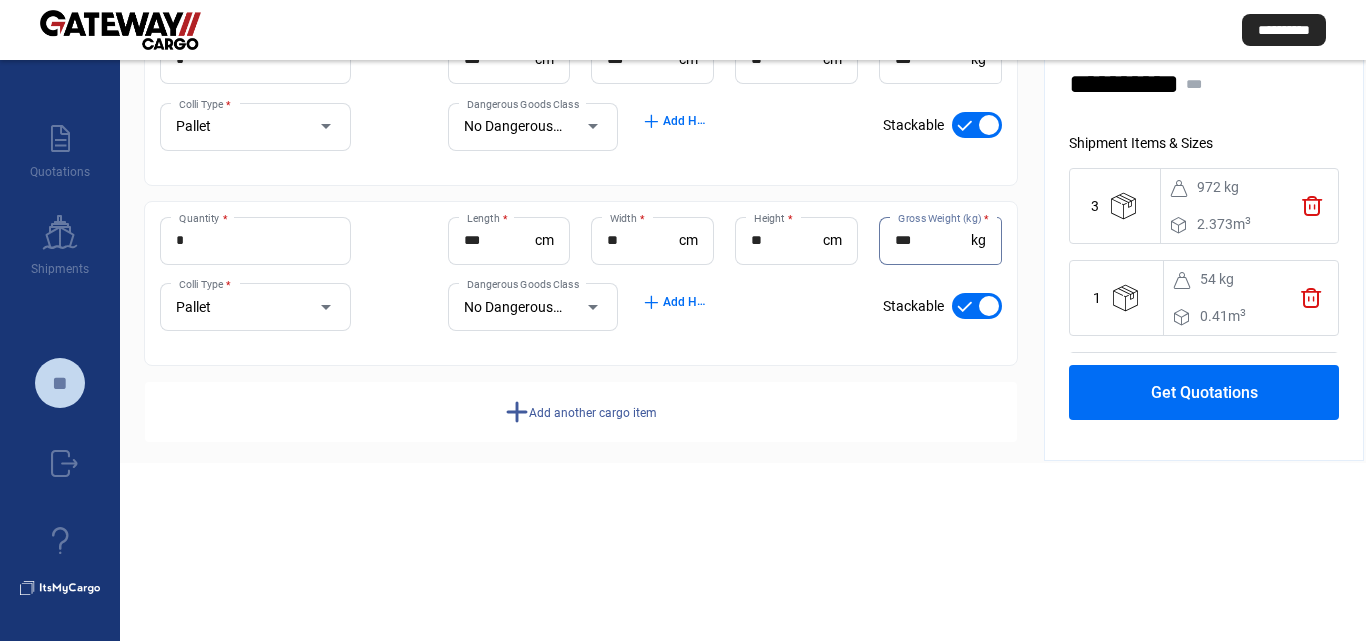 type on "***" 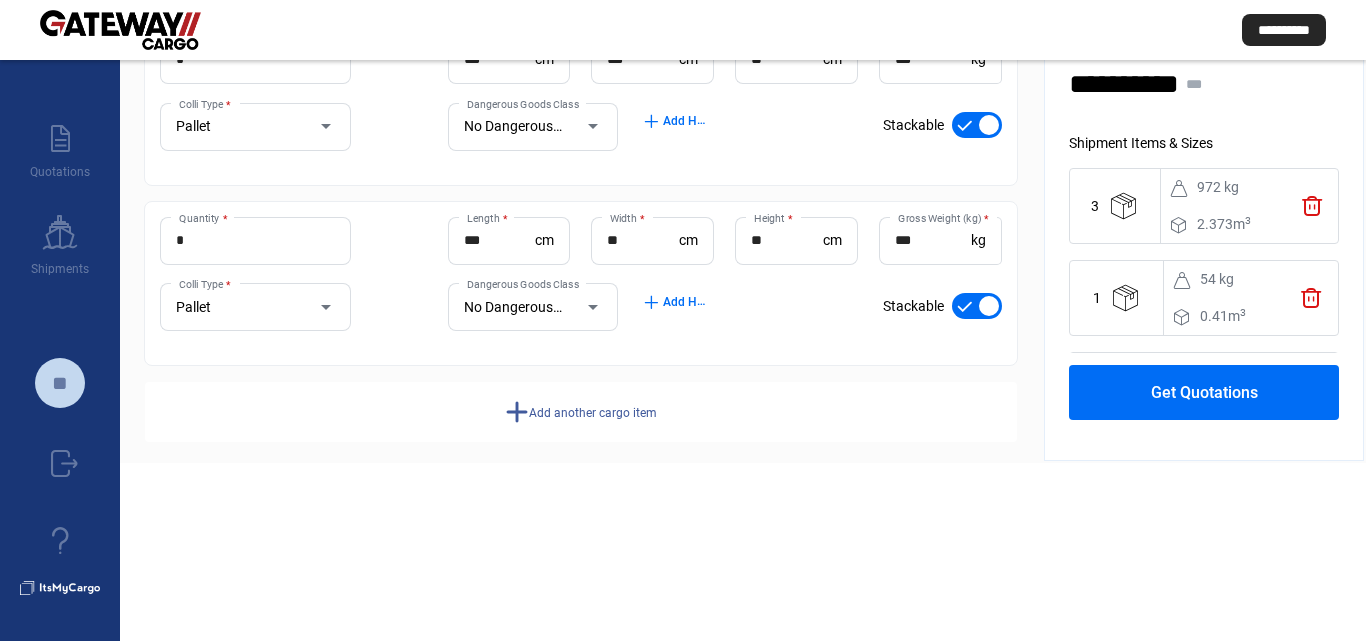 click on "add  Add another cargo item" 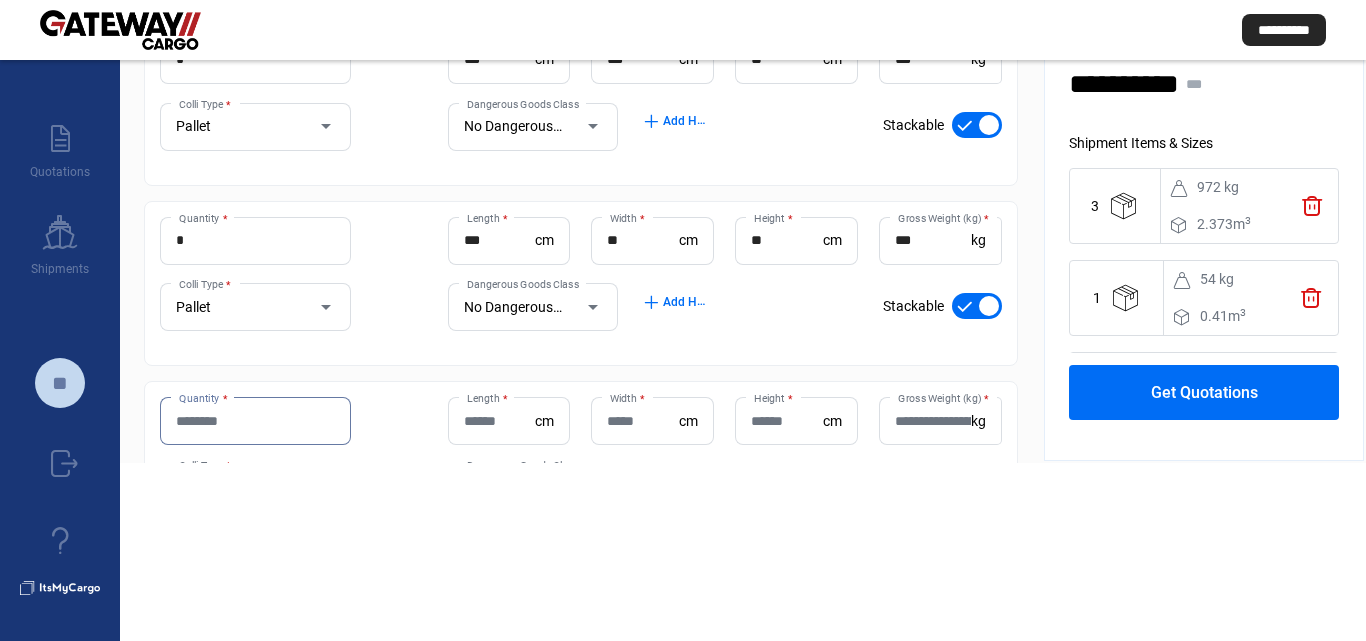 click on "Quantity *" at bounding box center [255, 421] 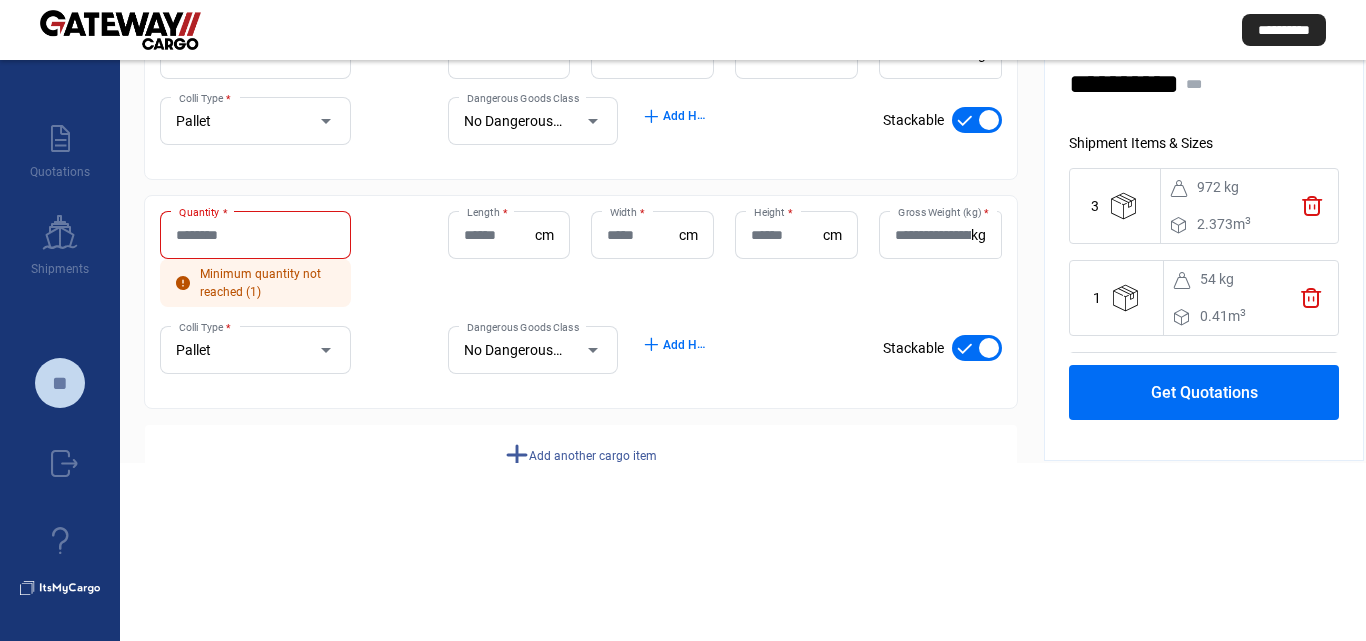 scroll, scrollTop: 711, scrollLeft: 0, axis: vertical 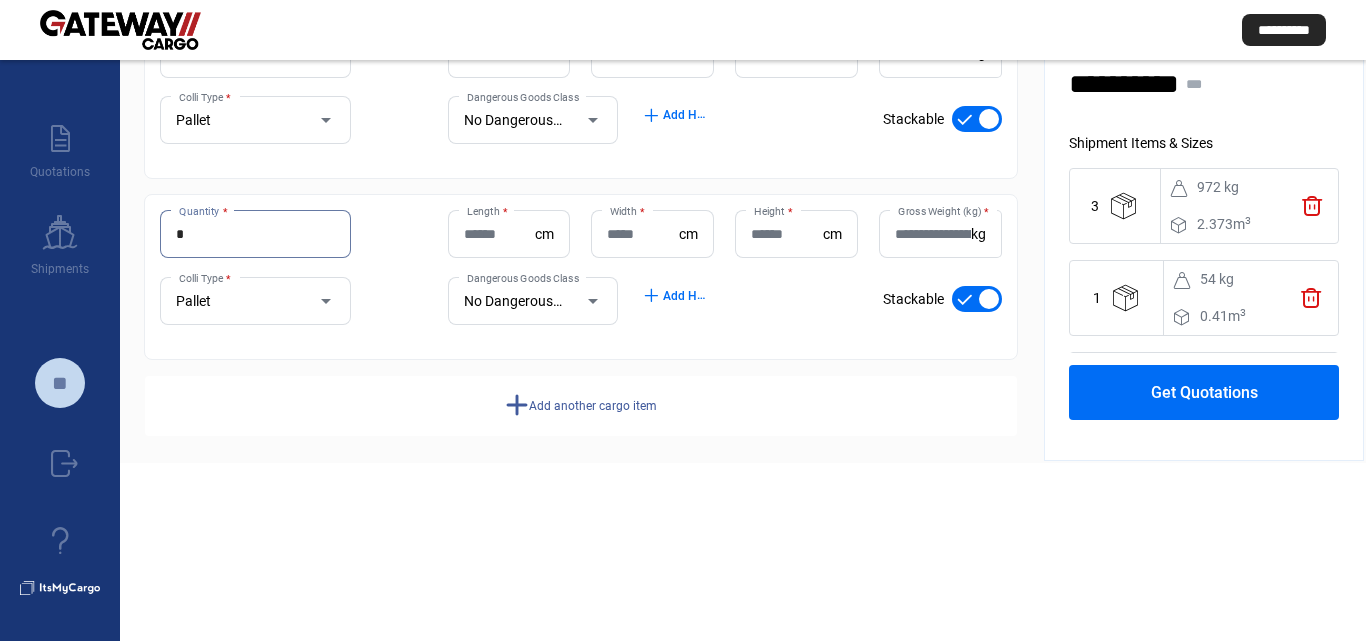 type on "*" 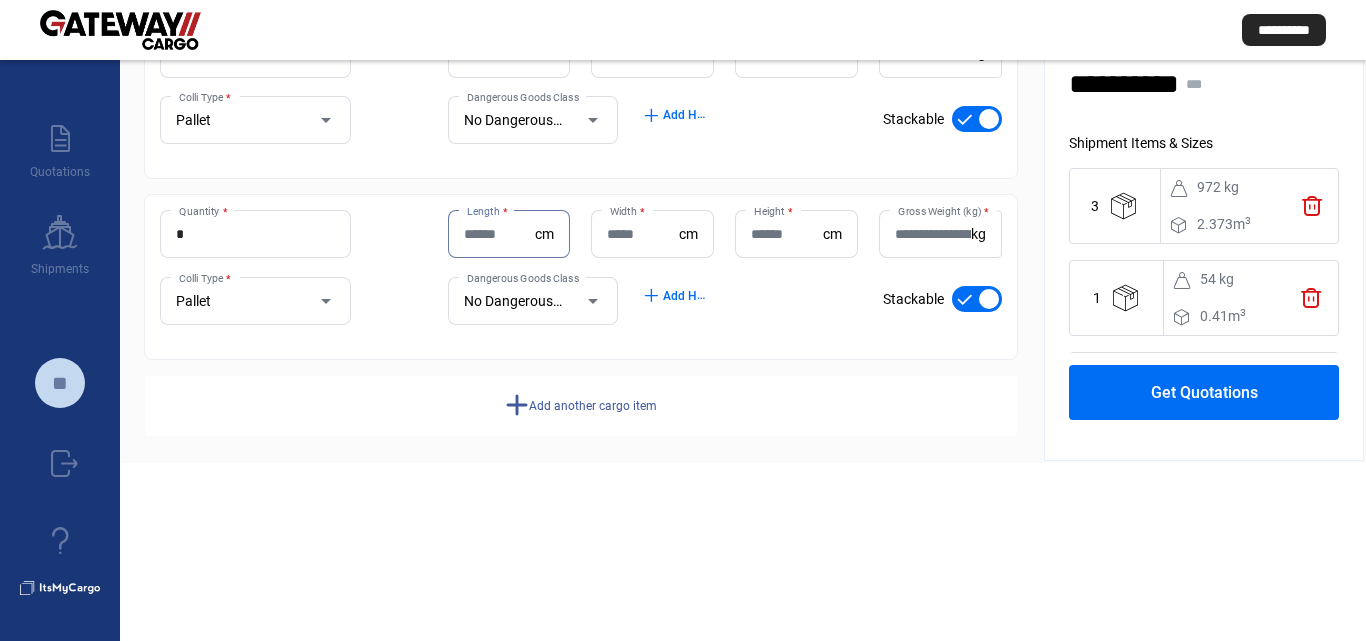 click on "Length  *" at bounding box center (500, 234) 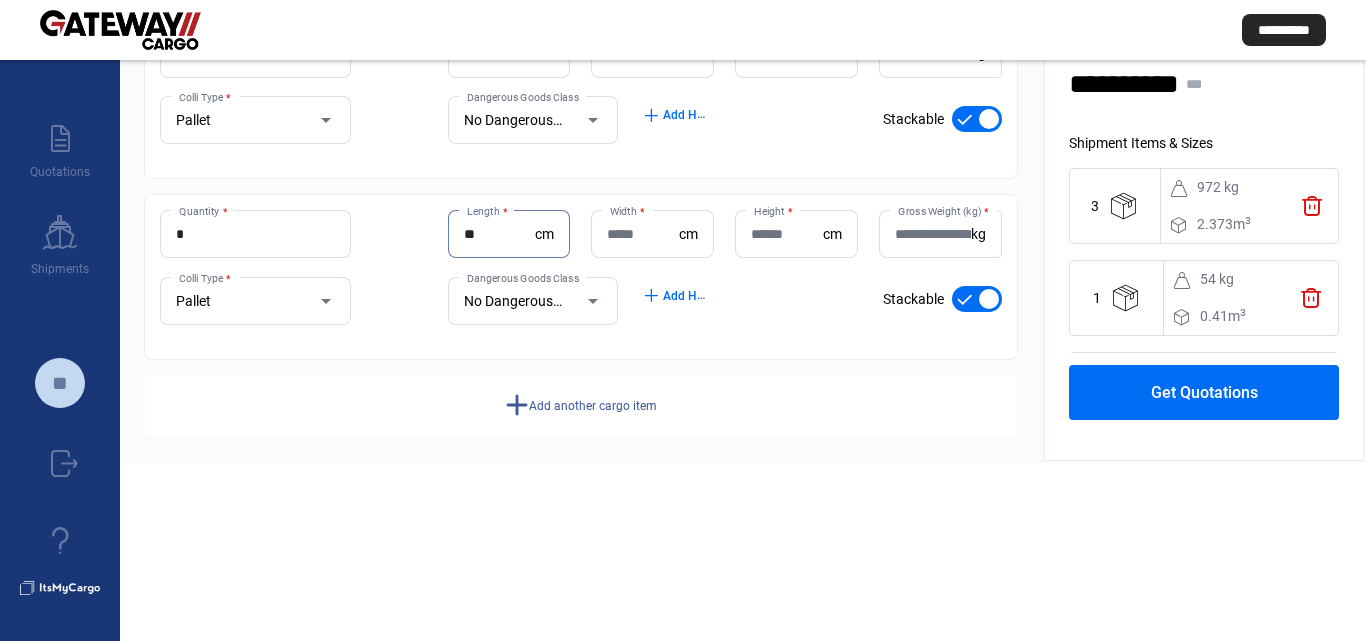 type on "**" 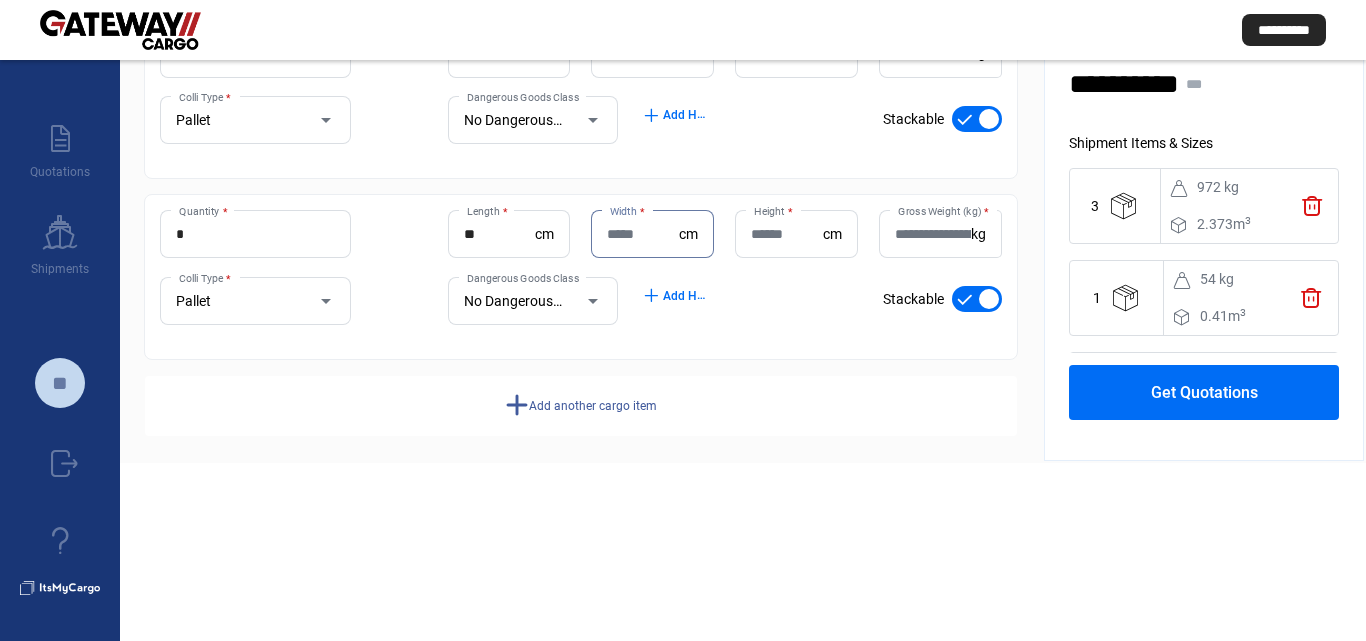 click on "Width  *" at bounding box center (643, 234) 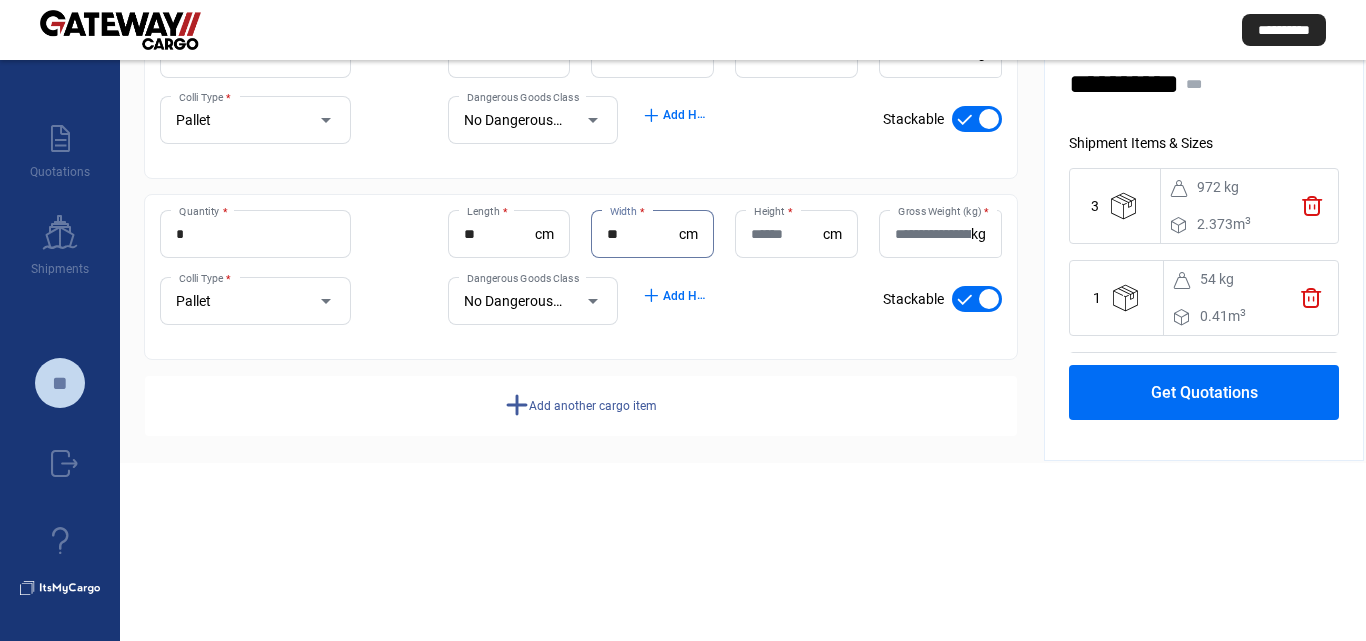type on "**" 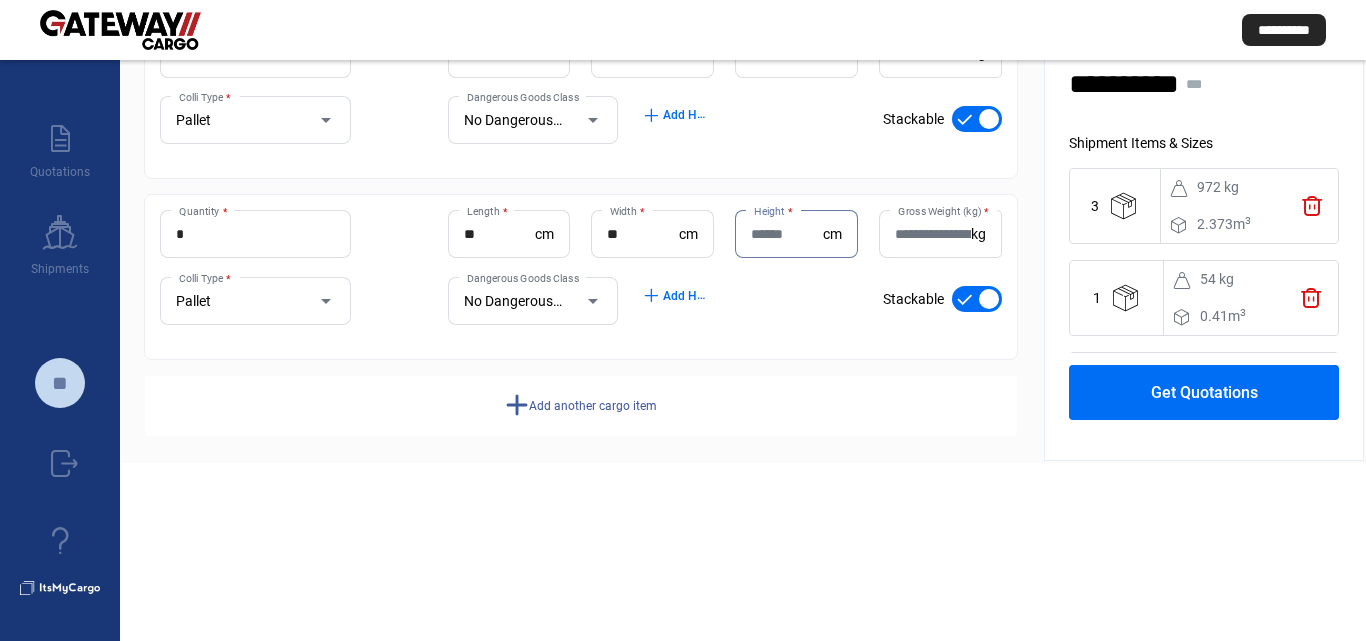 click on "Height  *" at bounding box center (787, 234) 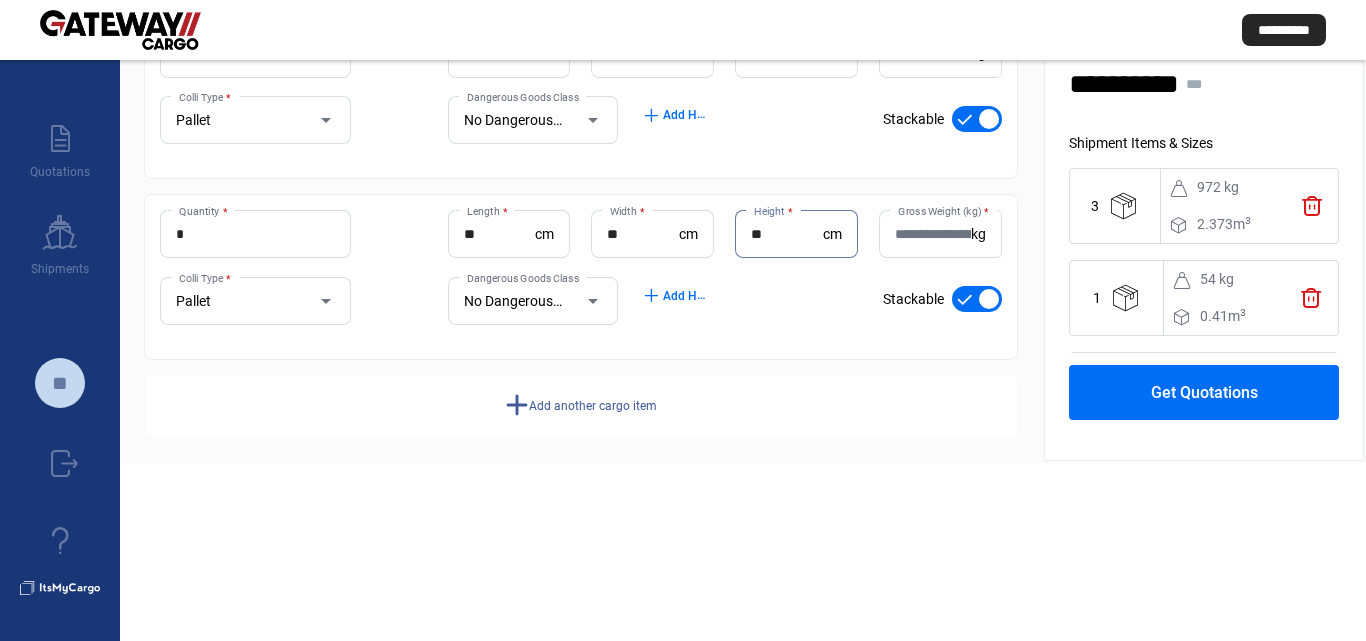 type on "**" 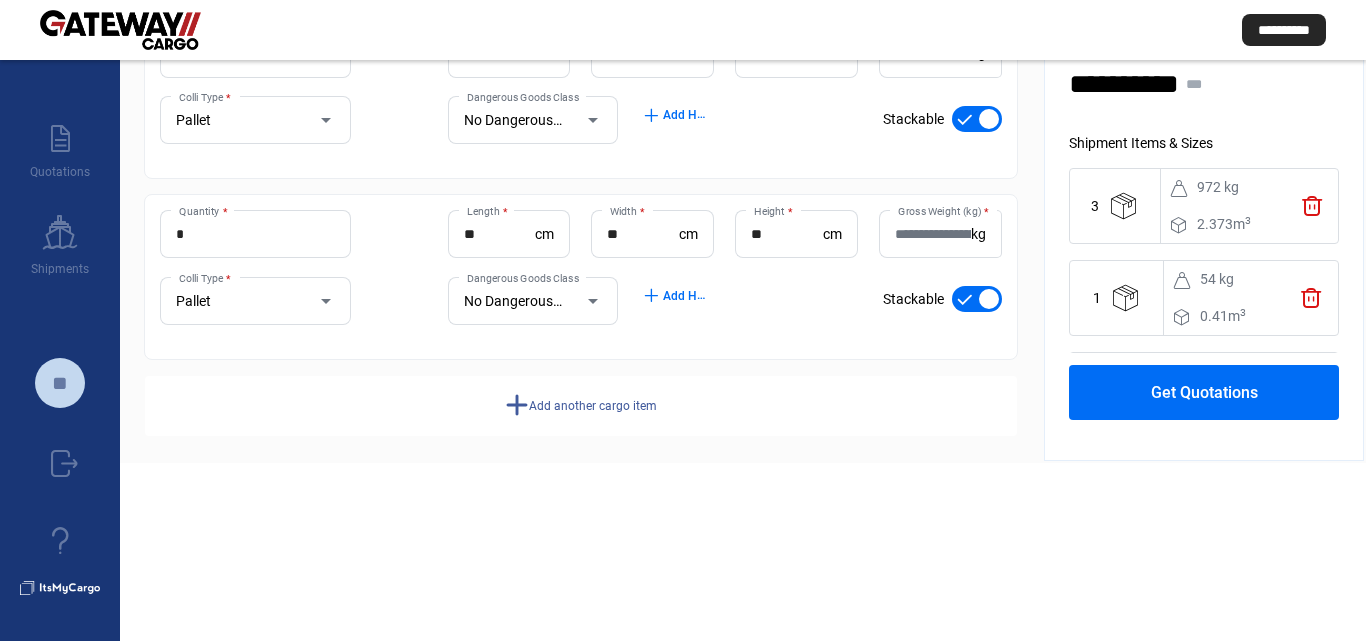 click on "Gross Weight (kg)  *" 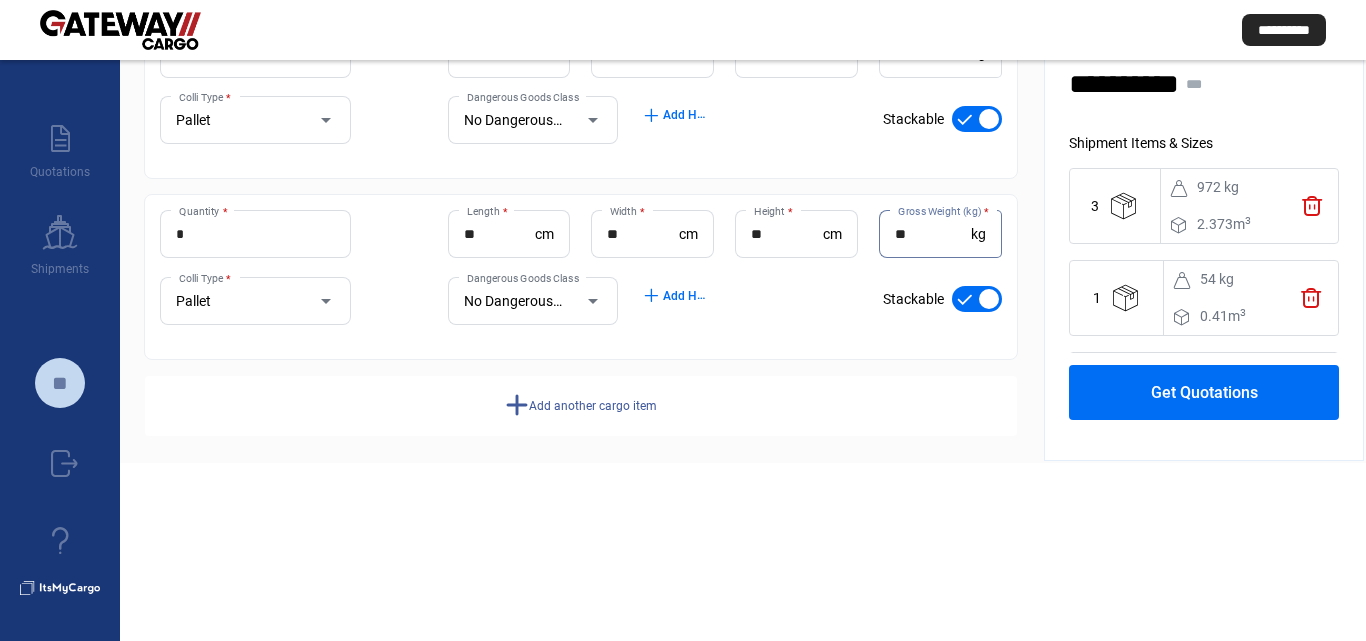 type on "**" 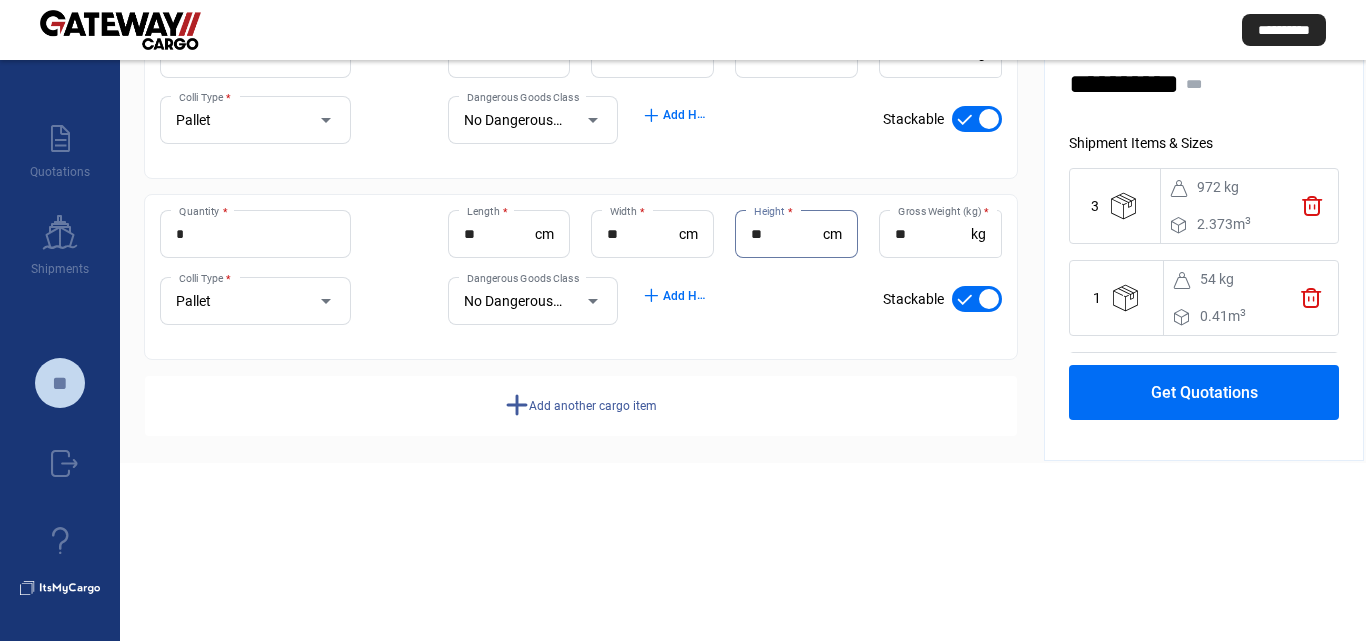 click on "**" at bounding box center [787, 234] 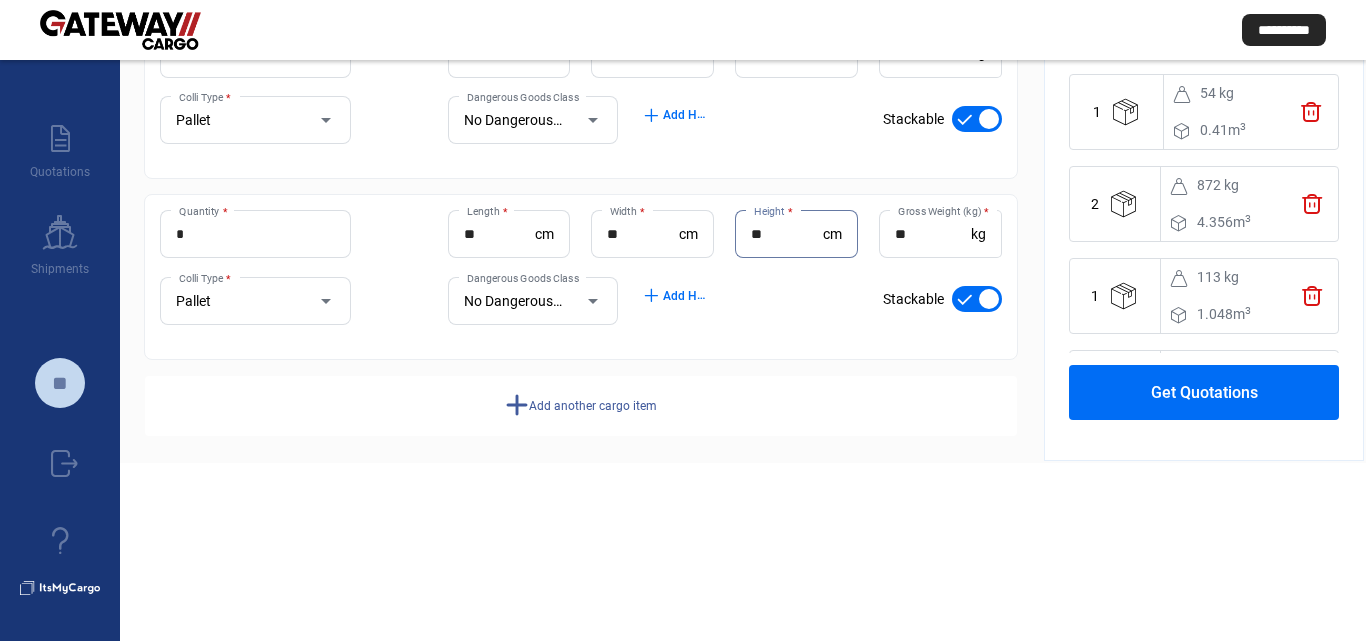 scroll, scrollTop: 407, scrollLeft: 0, axis: vertical 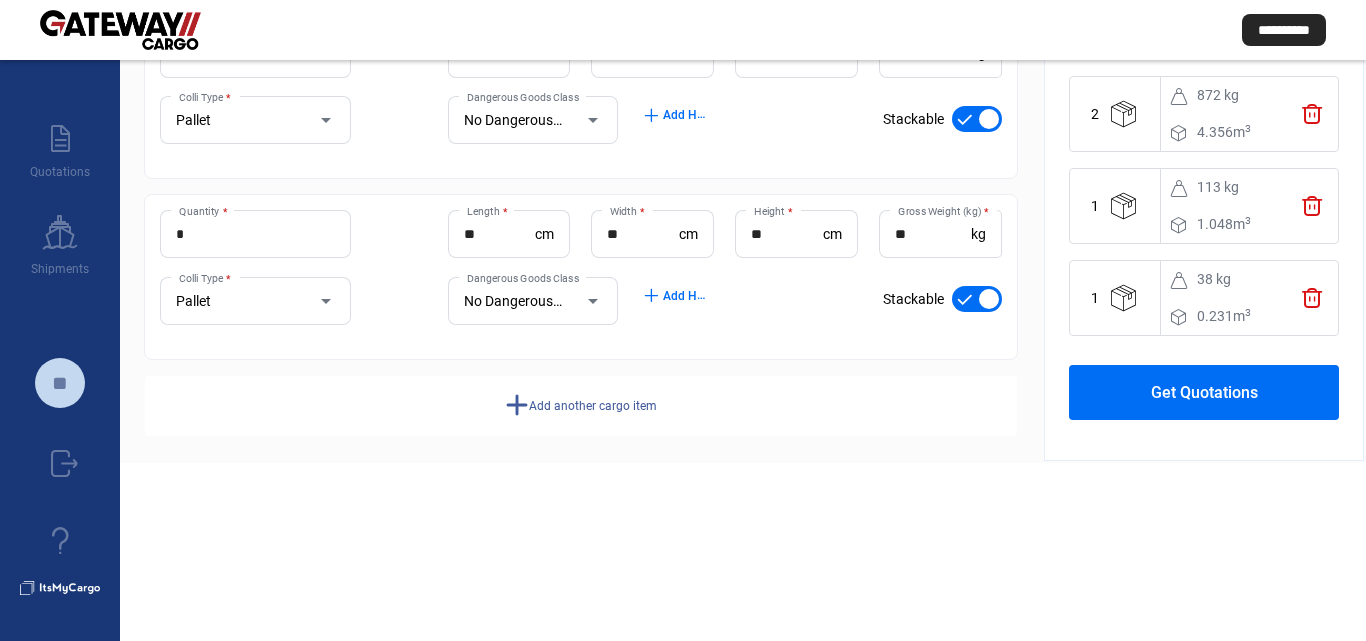 drag, startPoint x: 1227, startPoint y: 369, endPoint x: 850, endPoint y: 442, distance: 384.0026 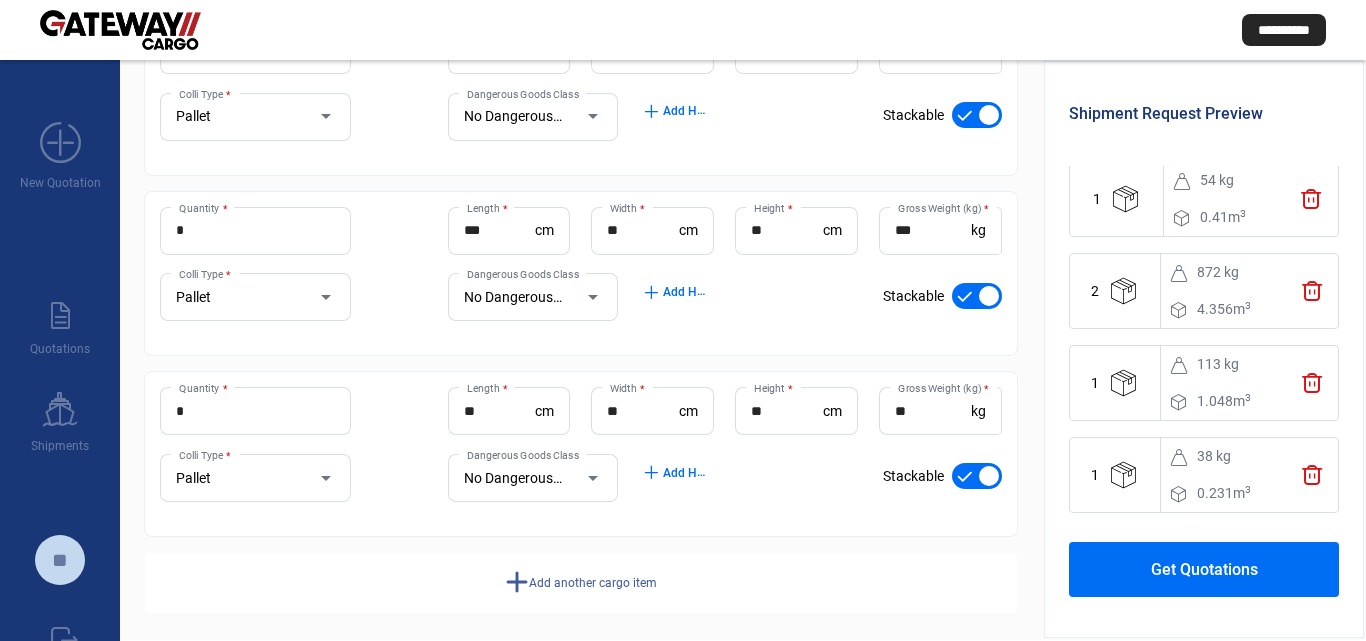 scroll, scrollTop: 0, scrollLeft: 0, axis: both 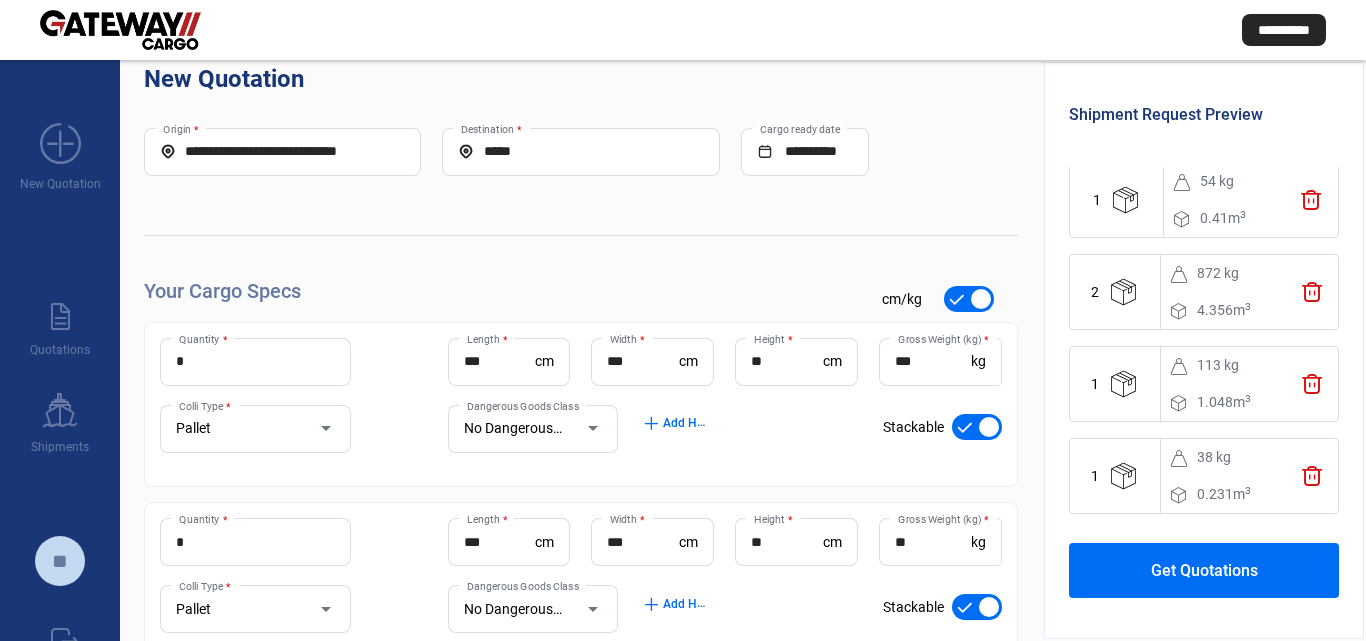 click on "Get Quotations" 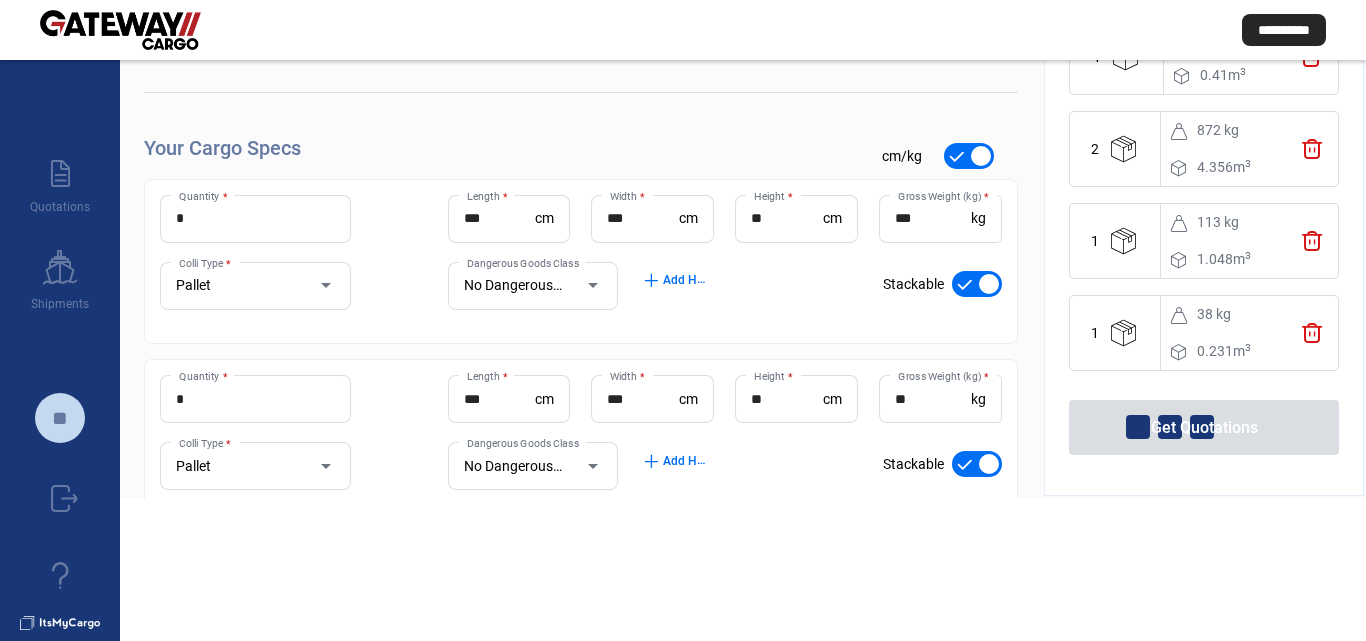 scroll, scrollTop: 144, scrollLeft: 0, axis: vertical 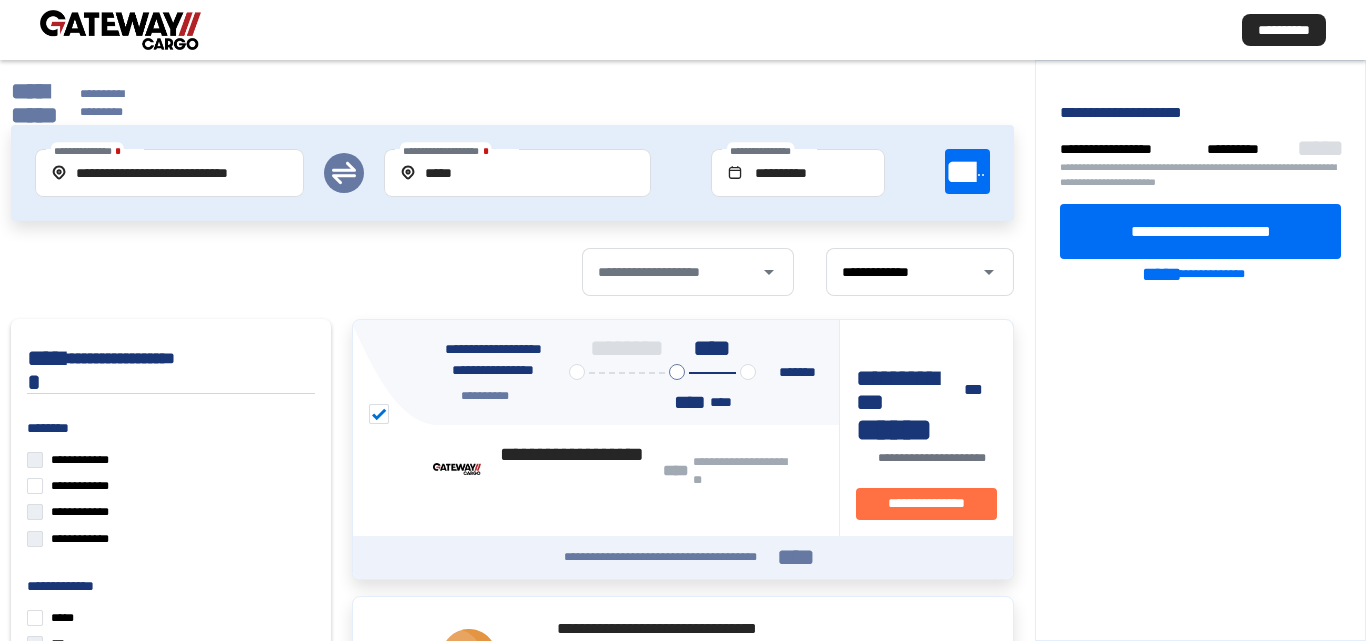 click on "**********" 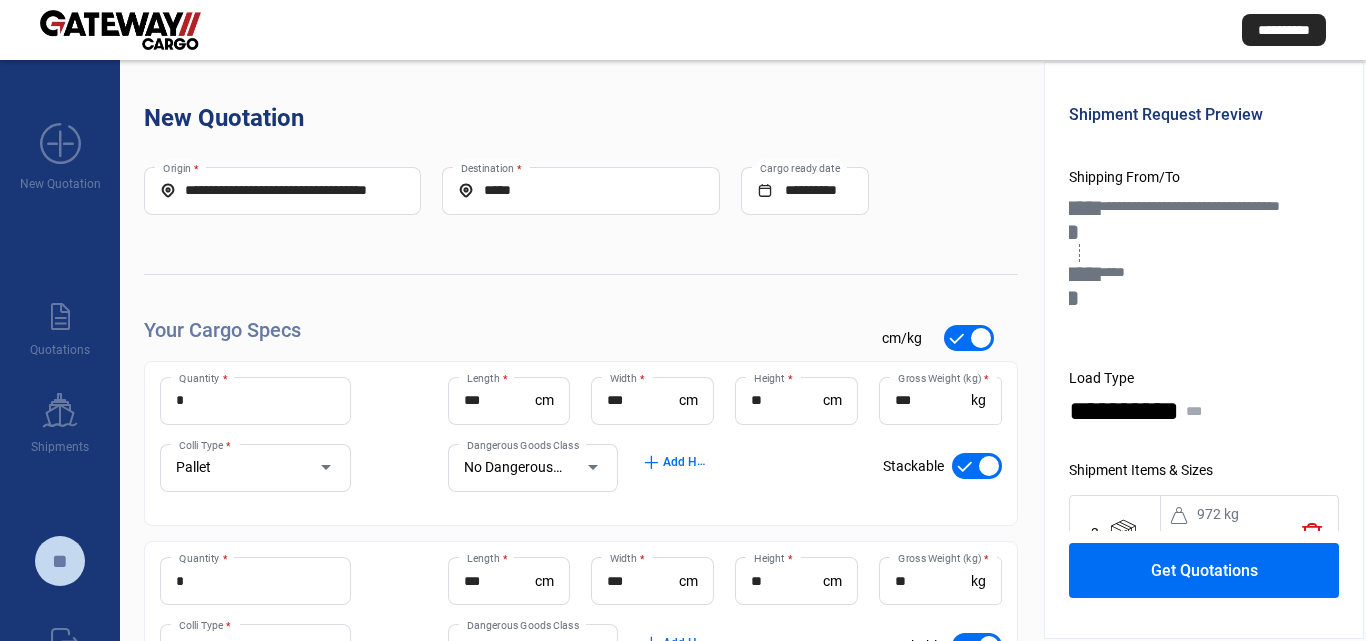scroll, scrollTop: 89, scrollLeft: 0, axis: vertical 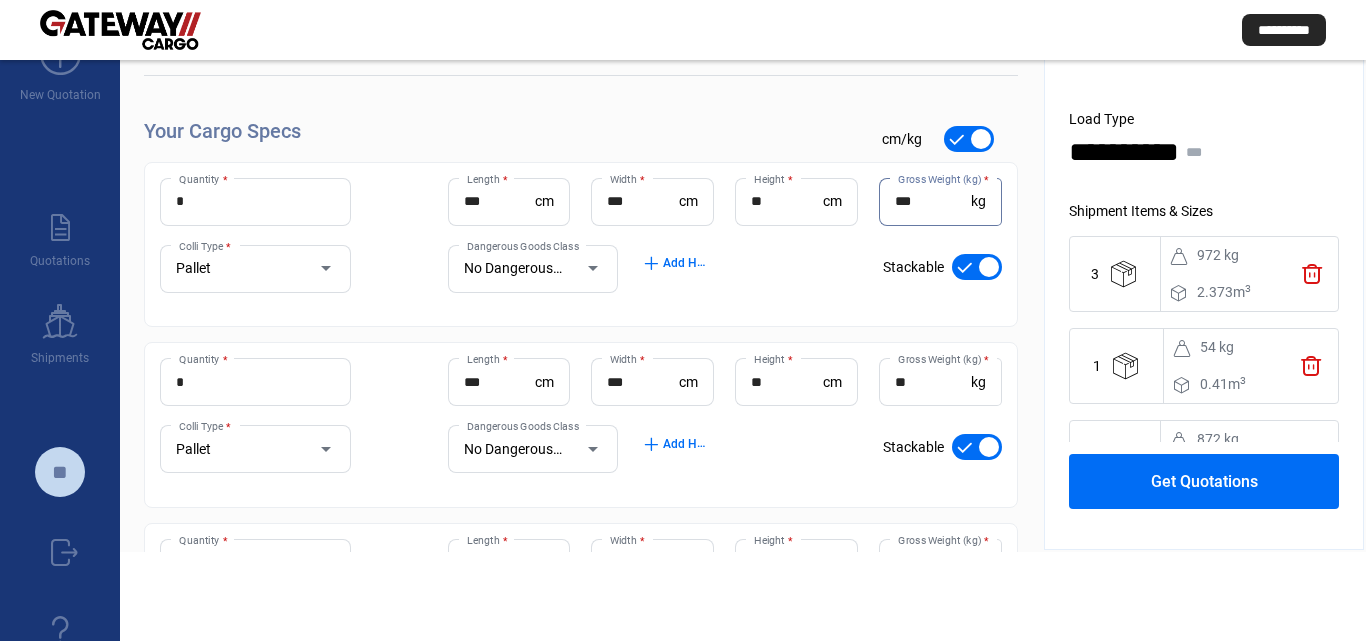 click on "***" at bounding box center [933, 201] 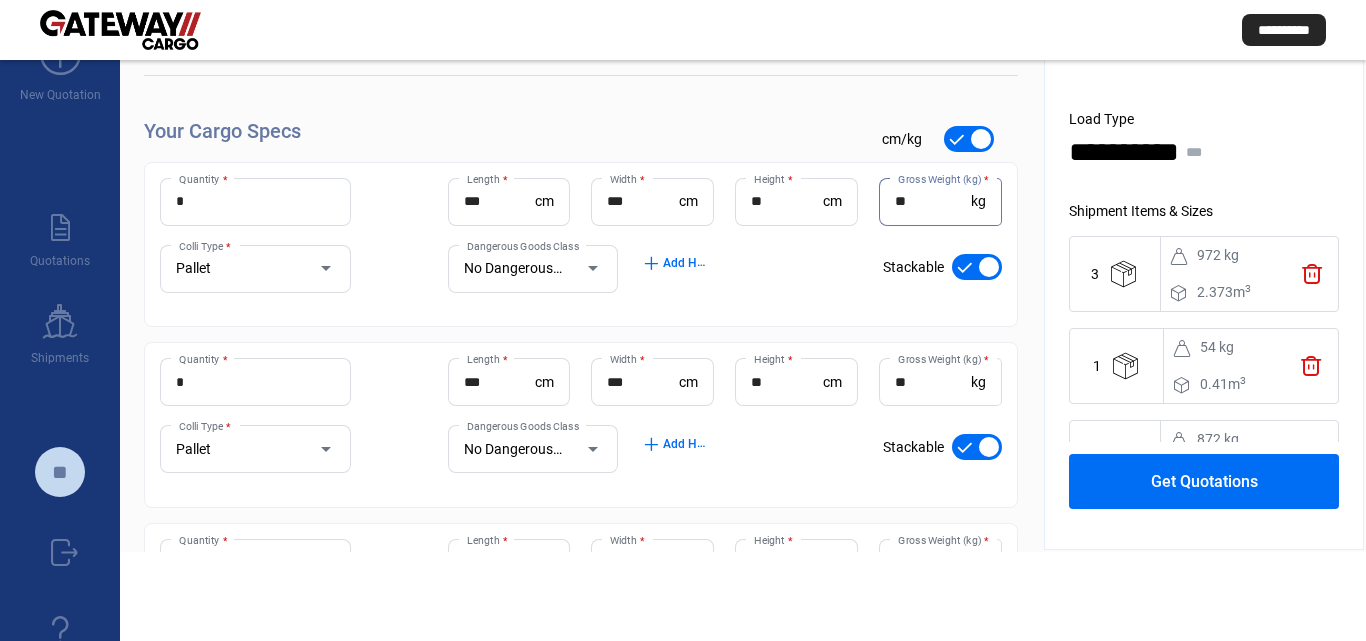 type on "*" 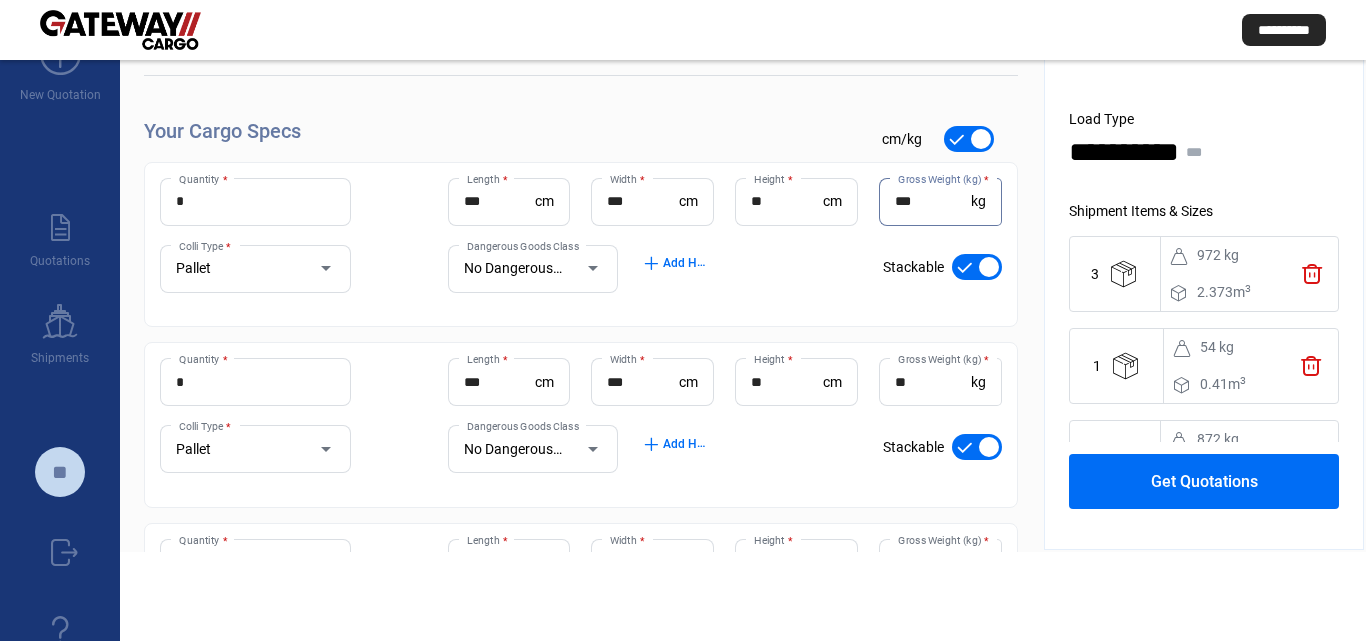 type on "***" 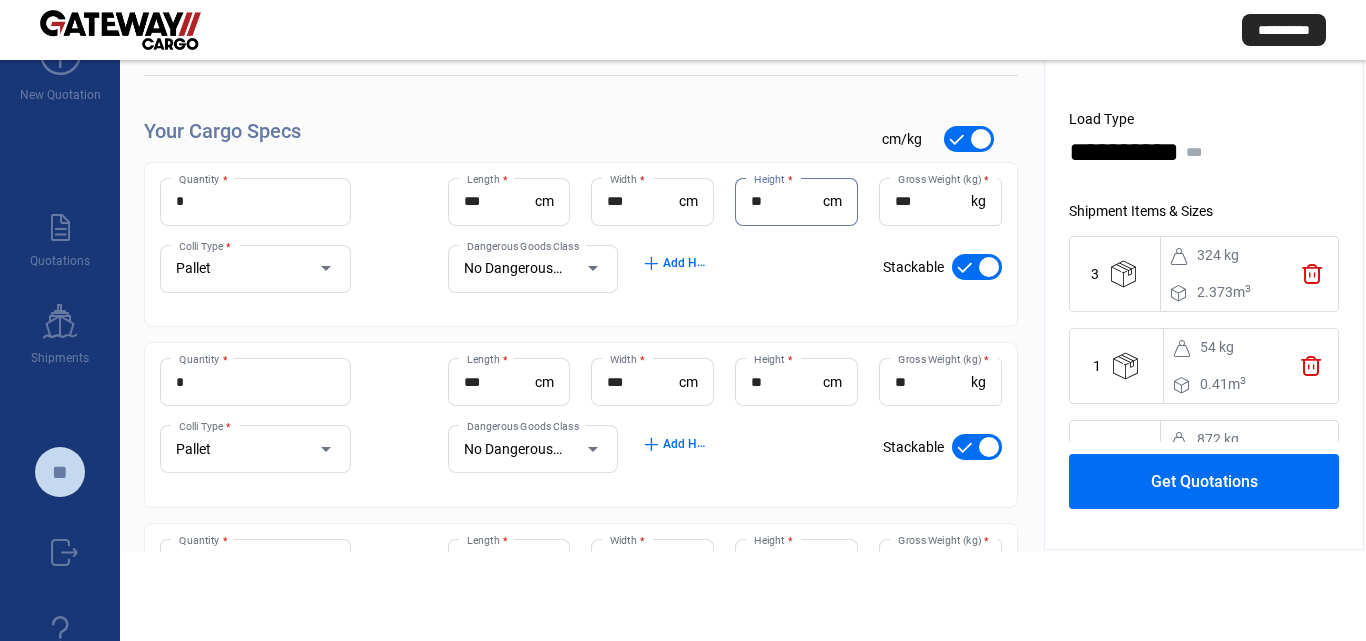 click on "**" at bounding box center (787, 201) 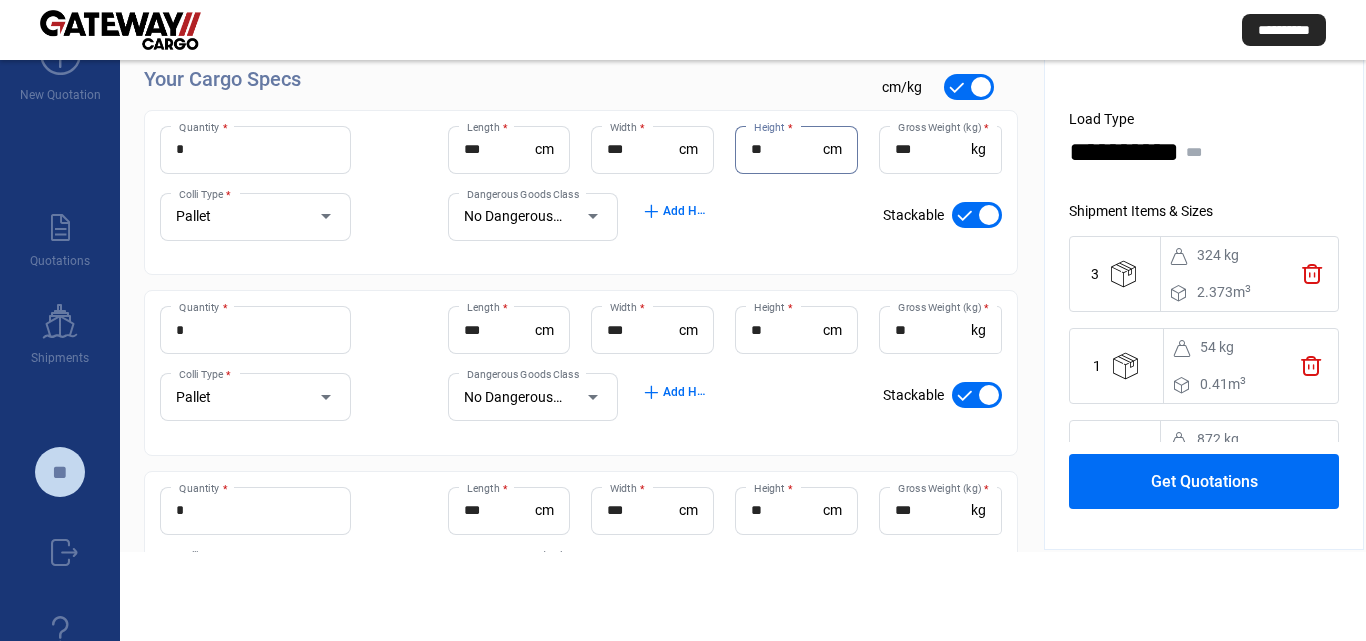 scroll, scrollTop: 166, scrollLeft: 0, axis: vertical 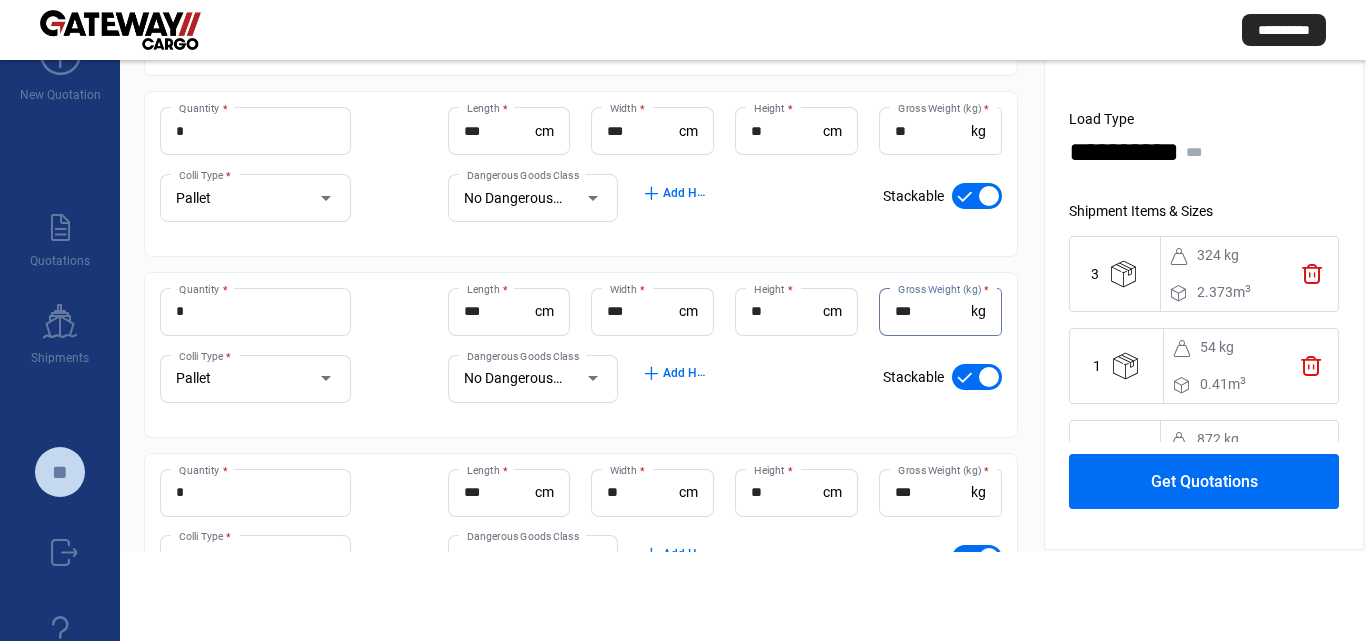 click on "***" at bounding box center [933, 311] 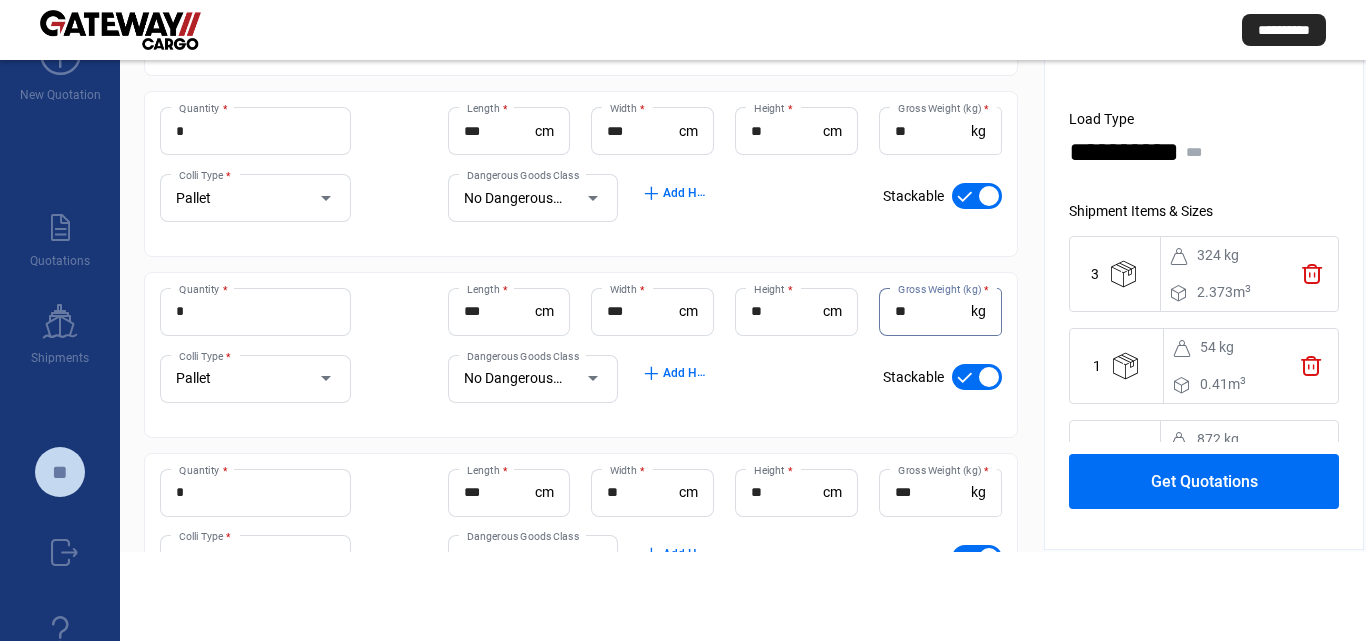 type on "*" 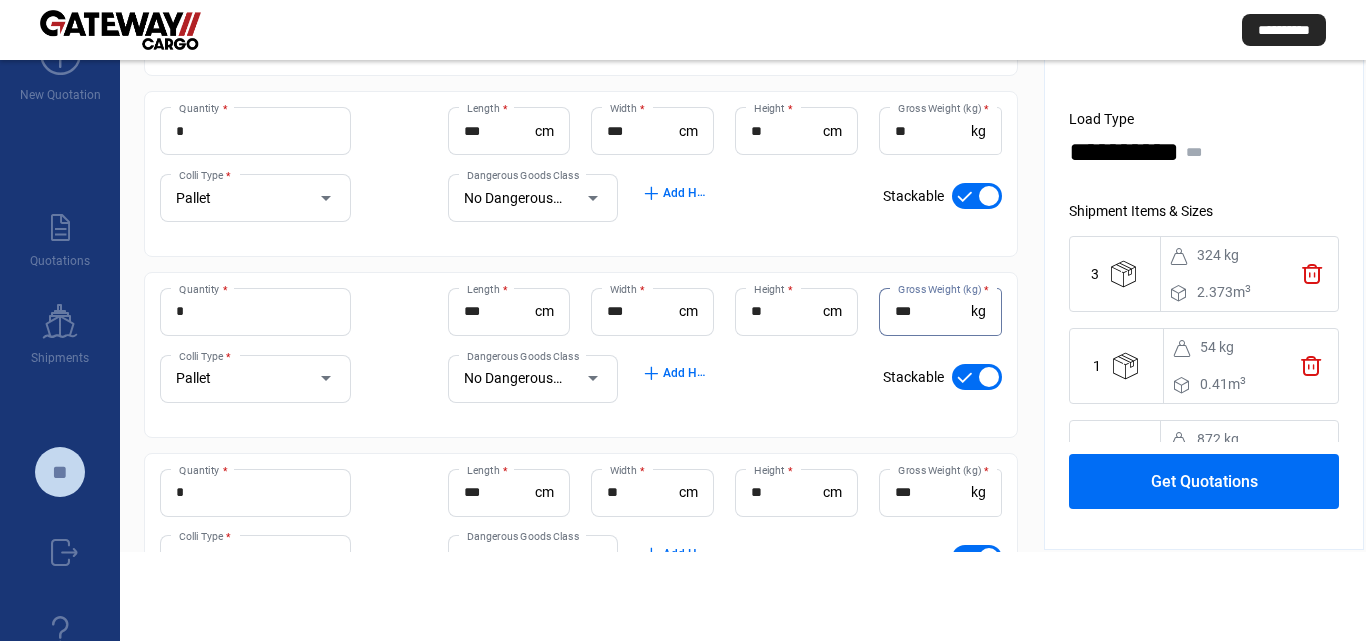 type on "***" 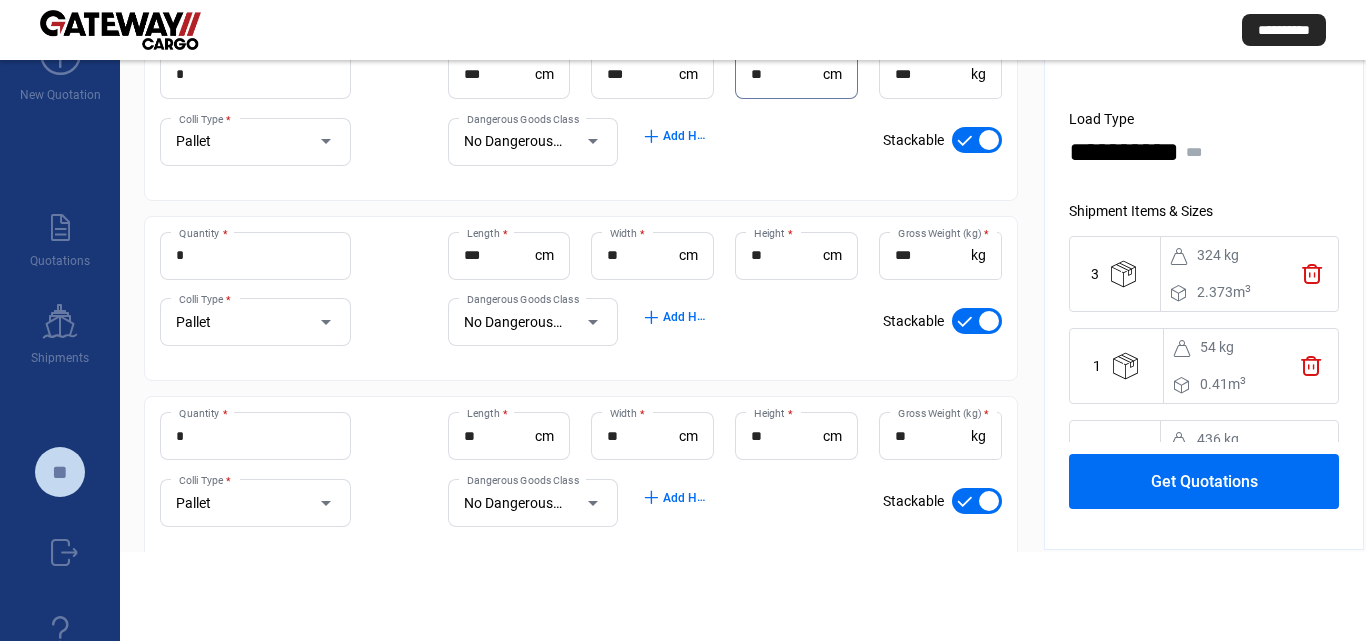 scroll, scrollTop: 606, scrollLeft: 0, axis: vertical 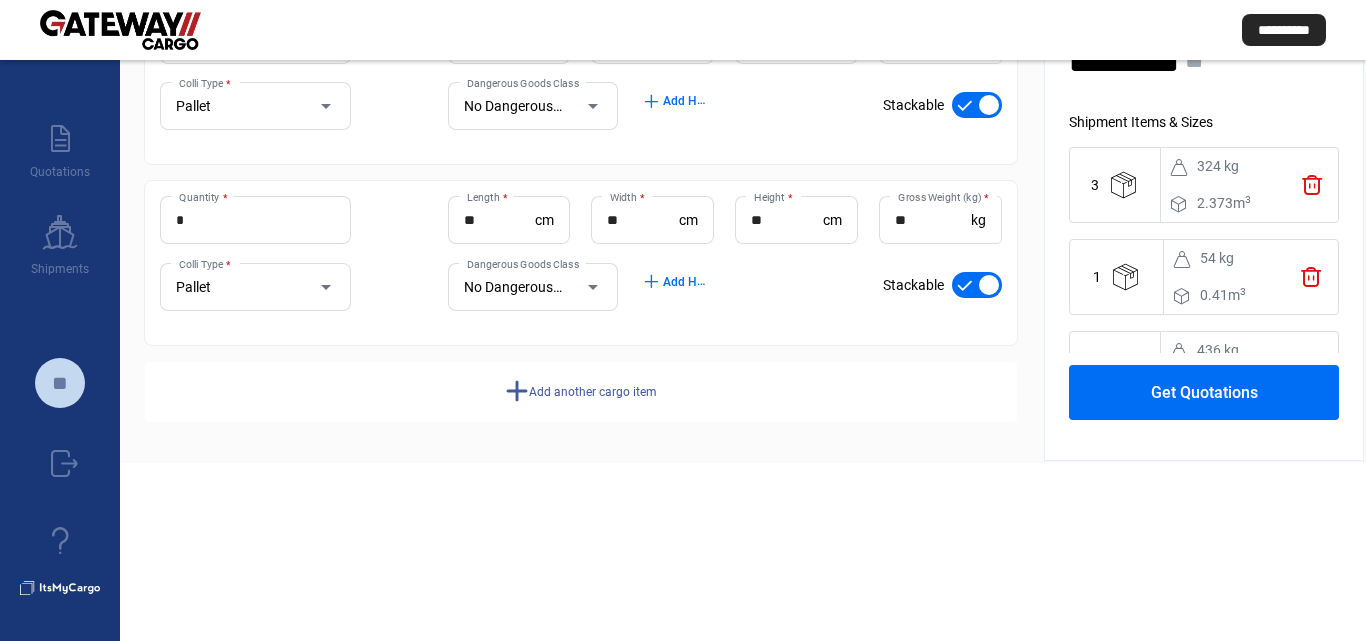 click on "Get Quotations" 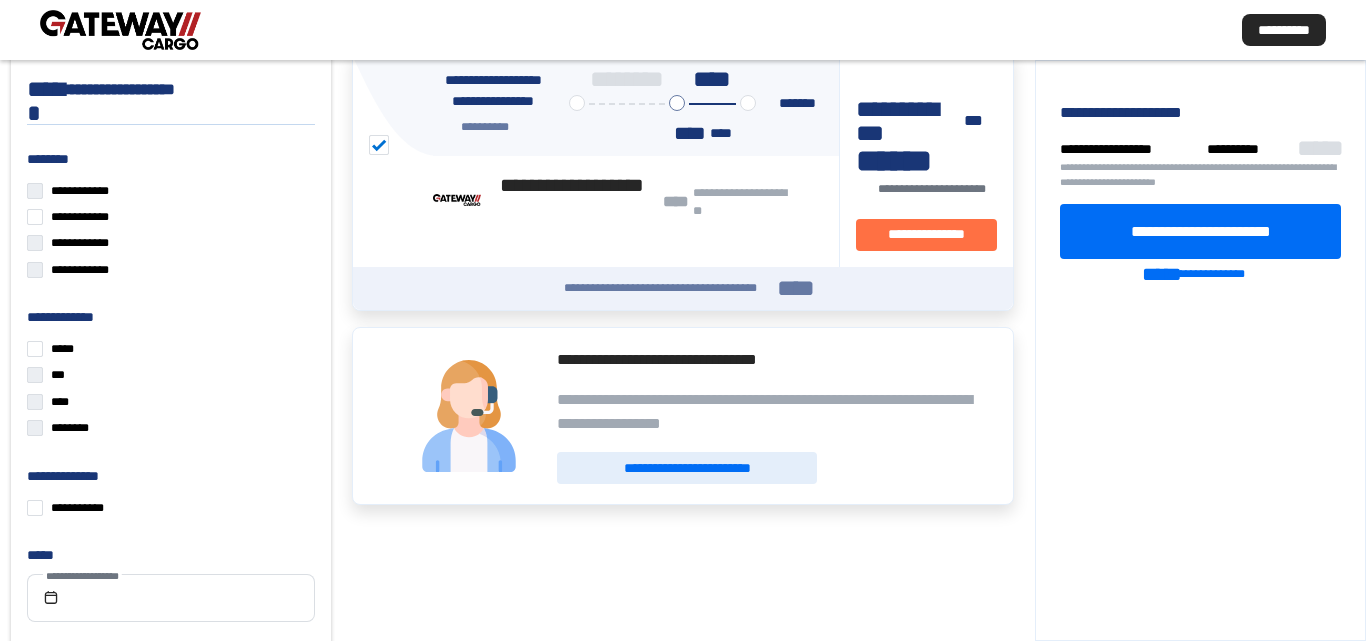 scroll, scrollTop: 0, scrollLeft: 0, axis: both 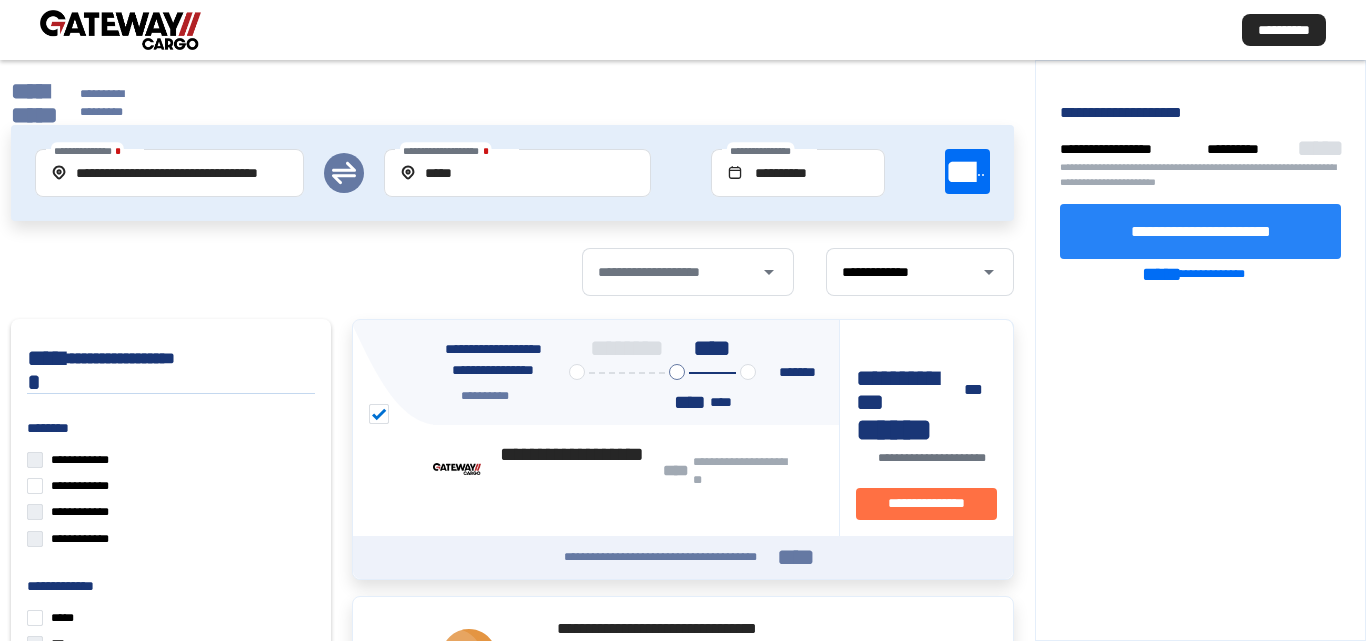 click on "**********" 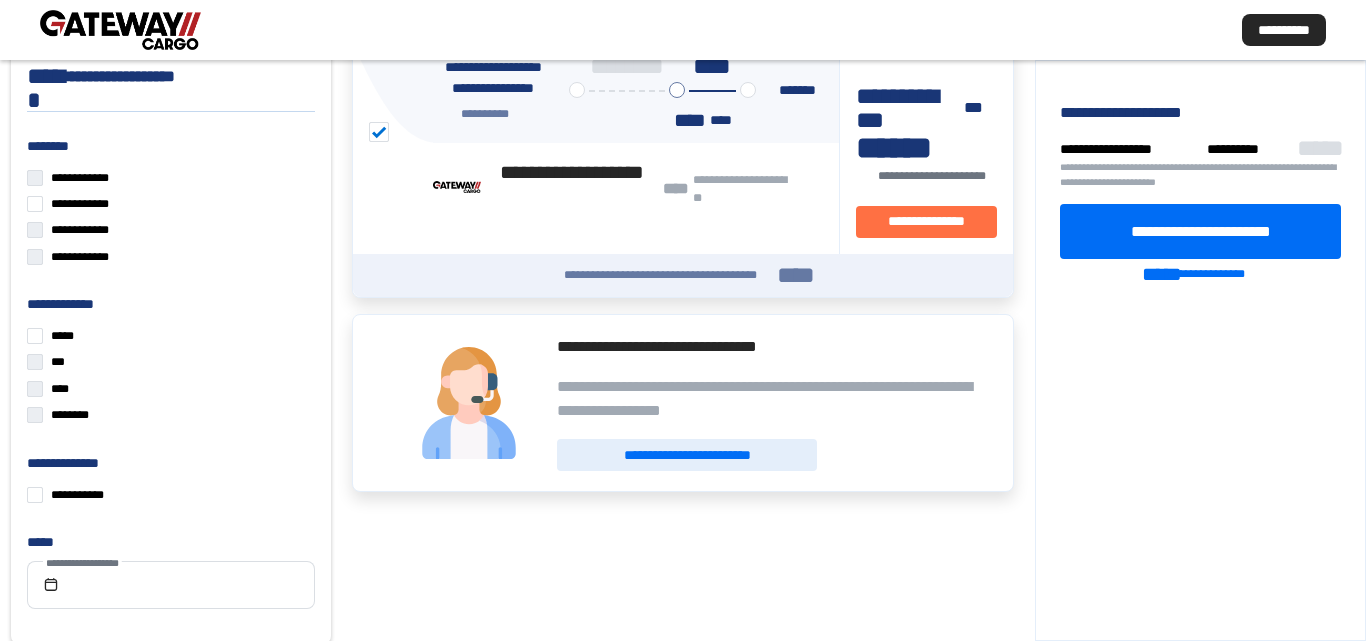 scroll, scrollTop: 41, scrollLeft: 0, axis: vertical 